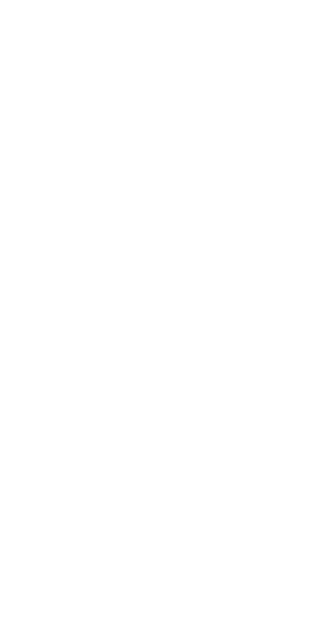 scroll, scrollTop: 0, scrollLeft: 0, axis: both 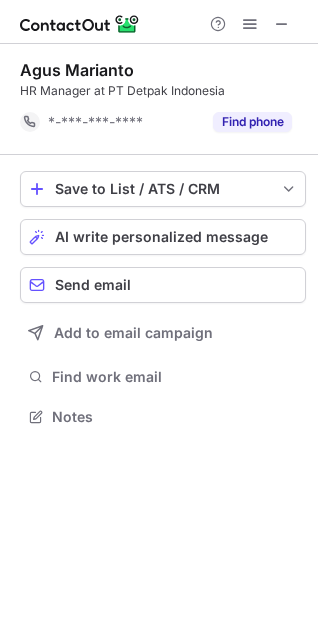 click at bounding box center (159, 22) 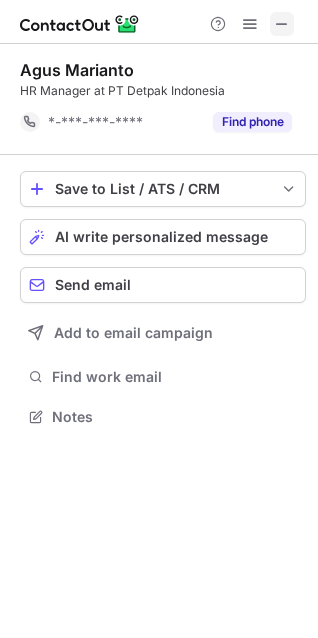 click at bounding box center [282, 24] 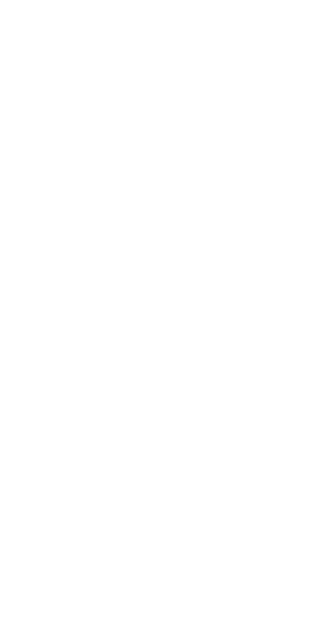 scroll, scrollTop: 0, scrollLeft: 0, axis: both 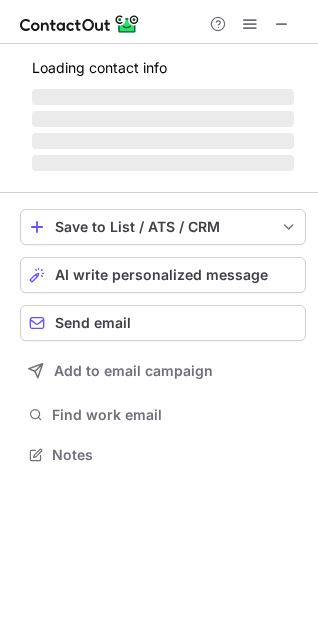 click on "‌" at bounding box center (163, 141) 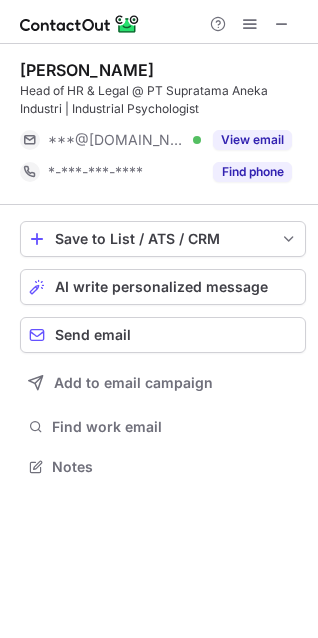 click on "View email" at bounding box center (252, 140) 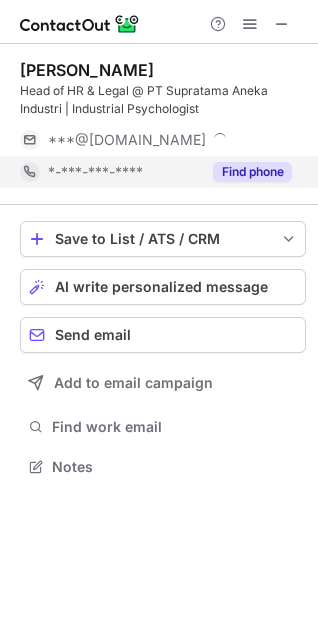 click on "Find phone" at bounding box center [252, 172] 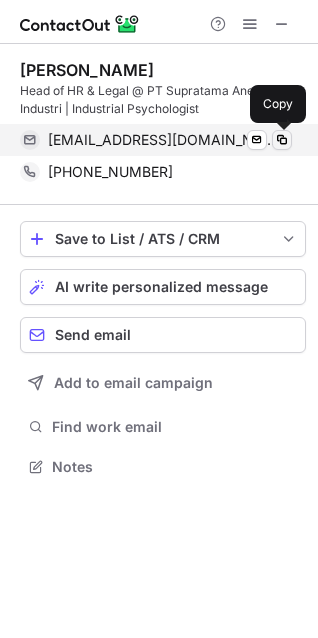 click at bounding box center [282, 140] 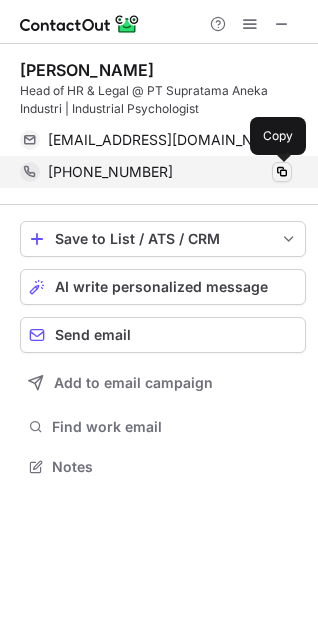 click at bounding box center (282, 172) 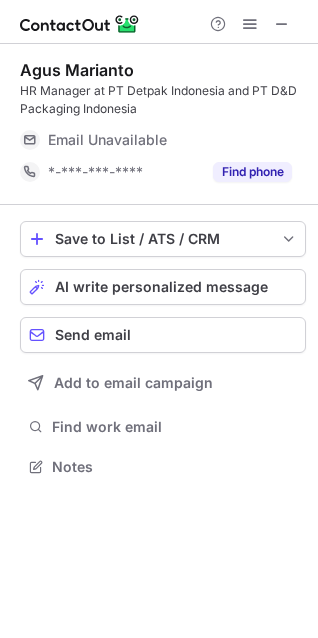 scroll, scrollTop: 10, scrollLeft: 10, axis: both 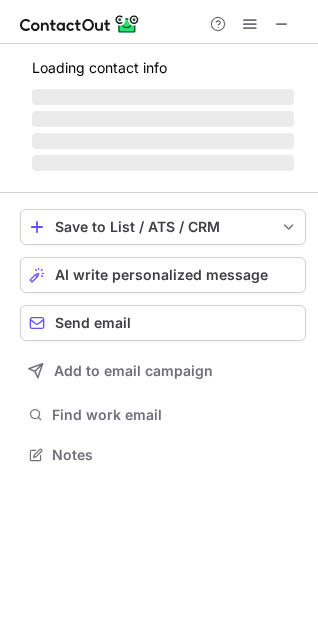 click on "‌" at bounding box center [163, 141] 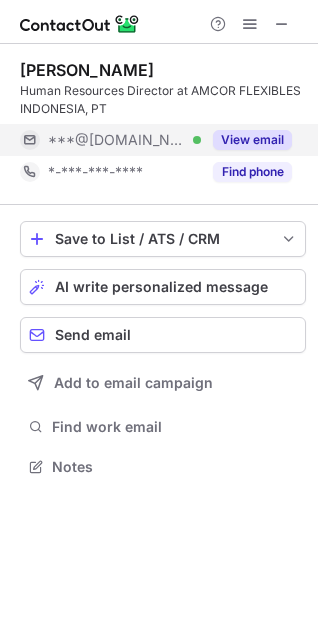 click on "View email" at bounding box center [252, 140] 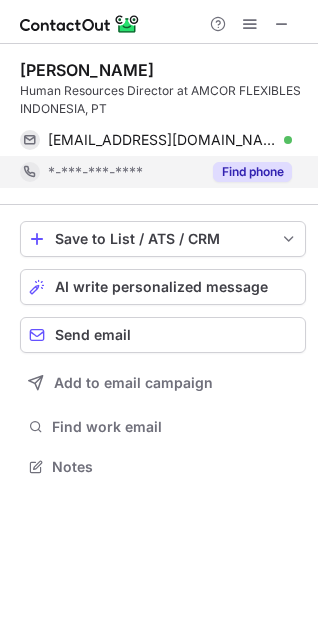click on "Find phone" at bounding box center [252, 172] 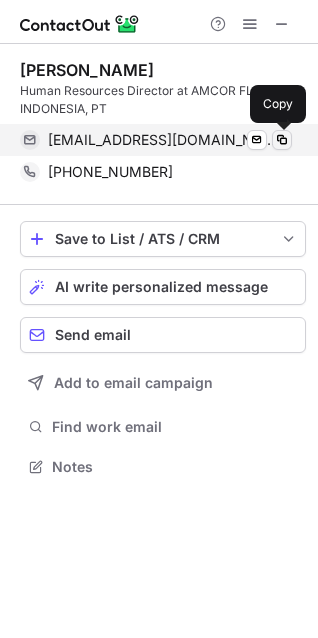 click at bounding box center [282, 140] 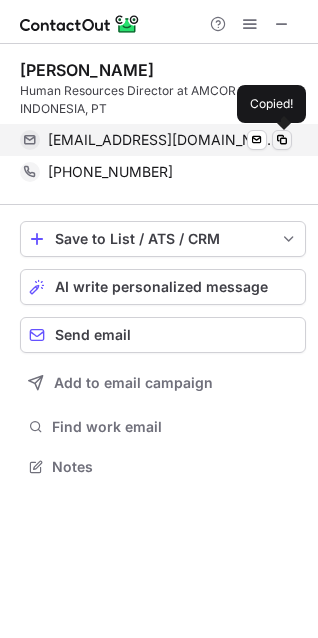 click at bounding box center (282, 140) 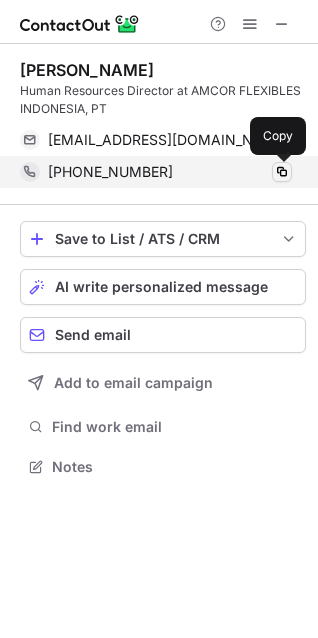 click at bounding box center (282, 172) 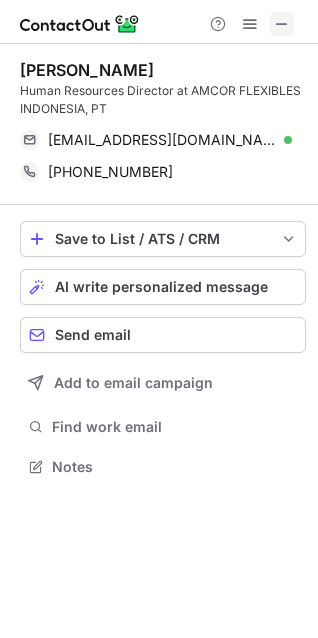 drag, startPoint x: 277, startPoint y: 20, endPoint x: 42, endPoint y: 50, distance: 236.90715 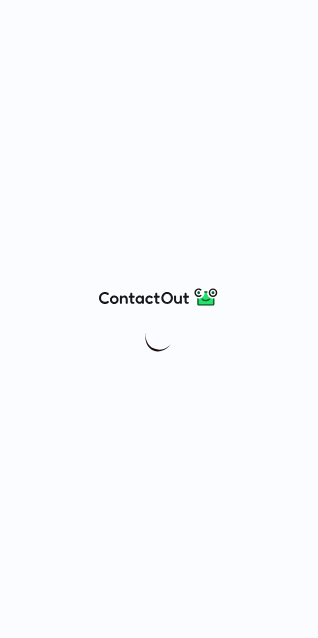 scroll, scrollTop: 0, scrollLeft: 0, axis: both 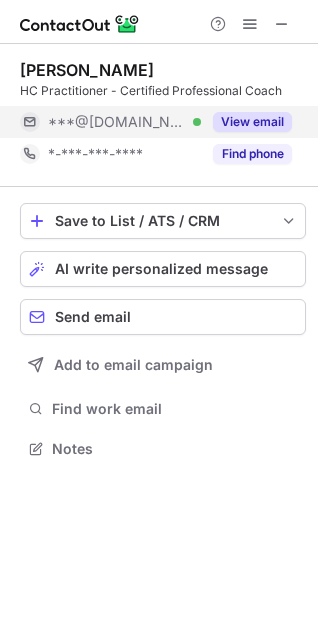 click on "View email" at bounding box center [246, 122] 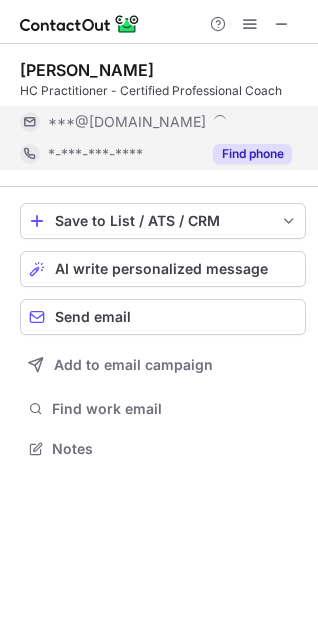 click on "Find phone" at bounding box center (252, 154) 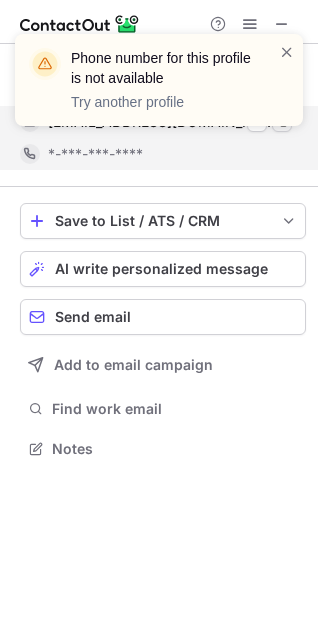 click on "Phone number for this profile is not available Try another profile" at bounding box center [159, 88] 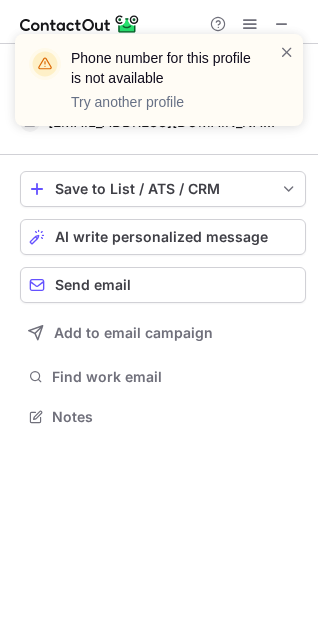 scroll, scrollTop: 403, scrollLeft: 318, axis: both 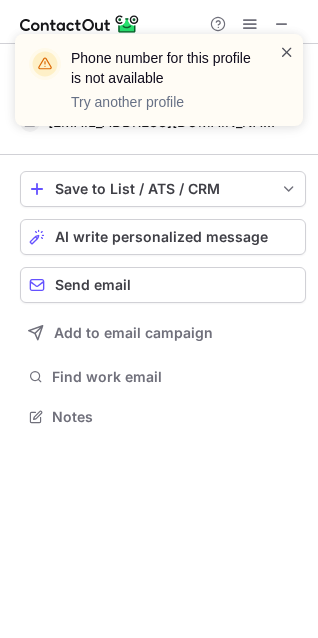 click at bounding box center (287, 52) 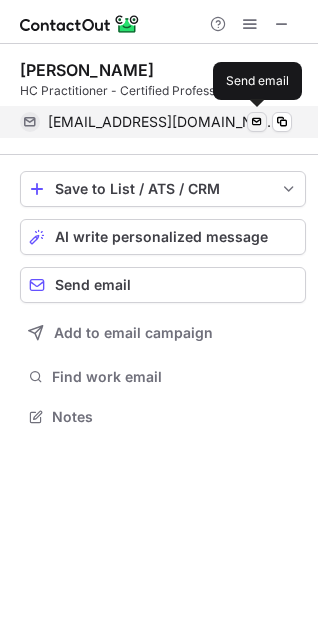 click at bounding box center (257, 122) 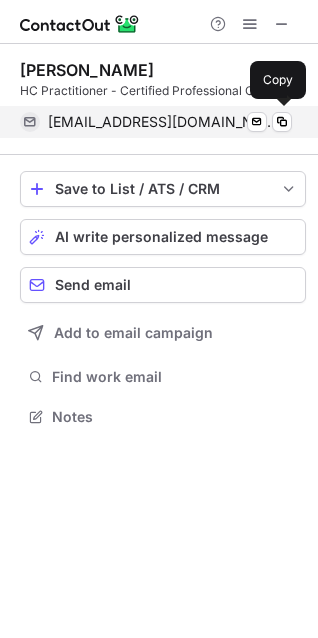 click on "inner_coach@yahoo.com Verified" at bounding box center (170, 122) 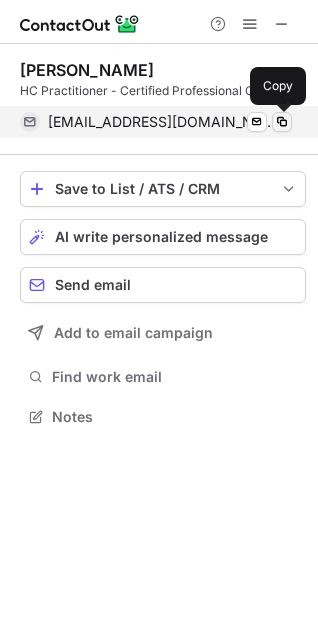 click at bounding box center [282, 122] 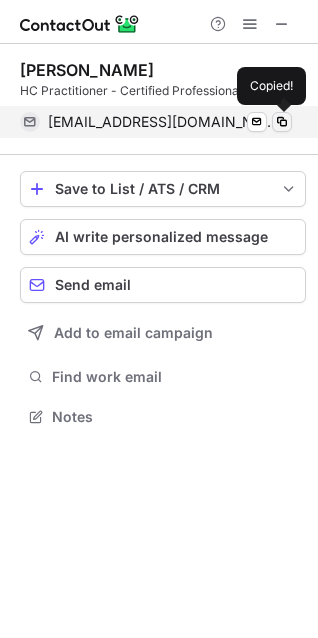 click at bounding box center [282, 122] 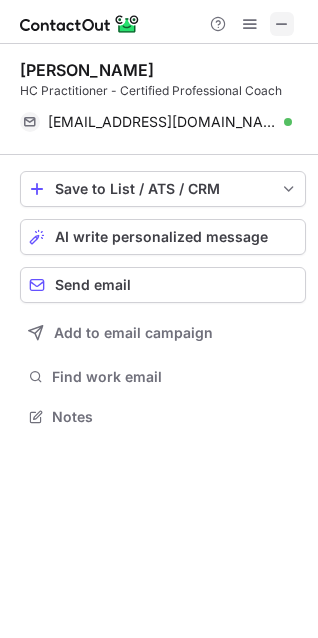 click at bounding box center (282, 24) 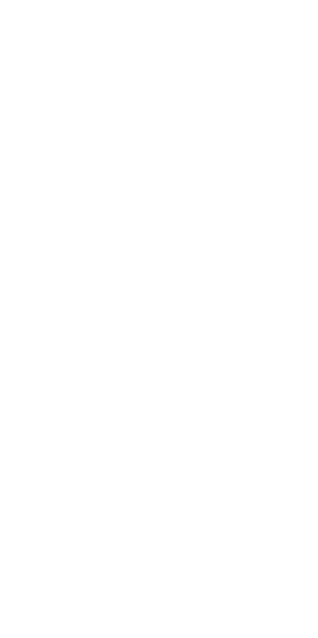 scroll, scrollTop: 0, scrollLeft: 0, axis: both 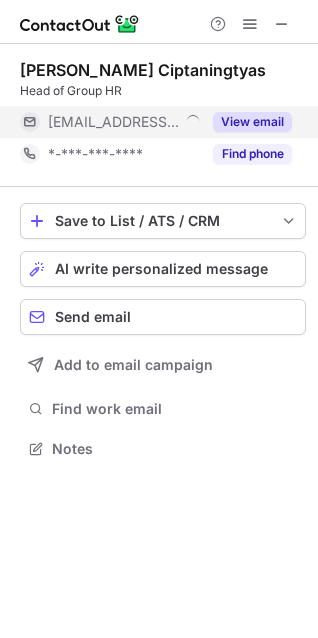 click on "View email" at bounding box center (246, 122) 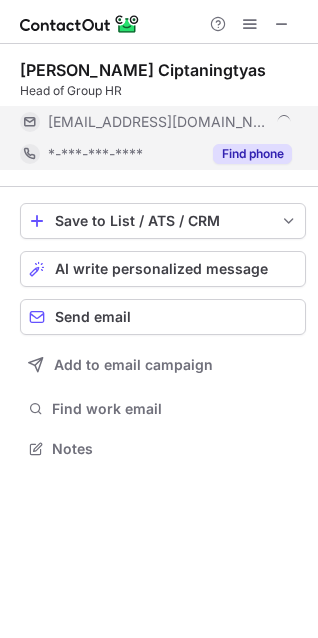 click on "Find phone" at bounding box center [252, 154] 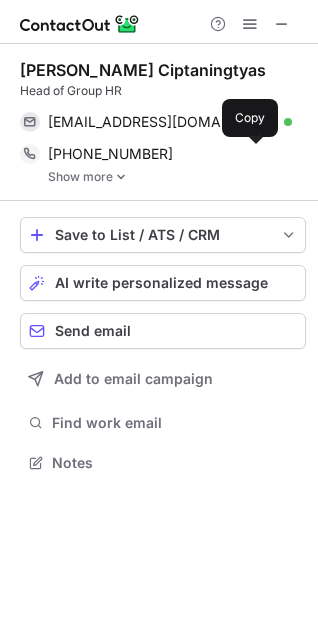 scroll, scrollTop: 10, scrollLeft: 10, axis: both 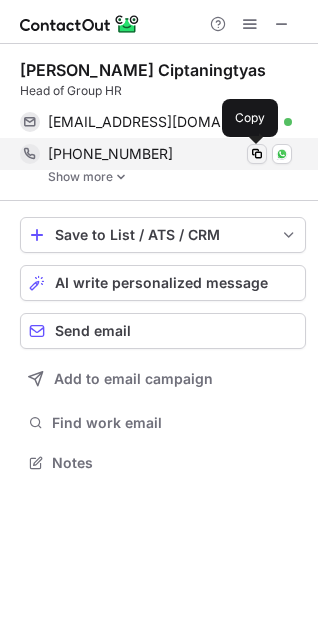 click at bounding box center (257, 154) 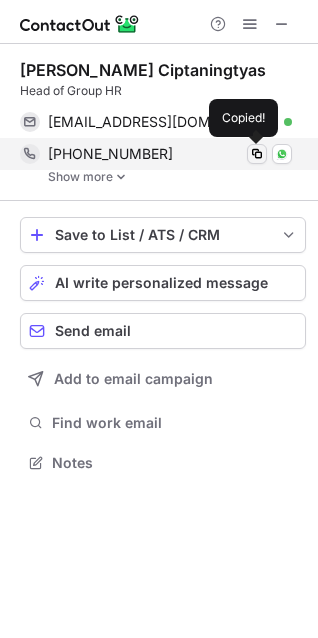click at bounding box center (257, 154) 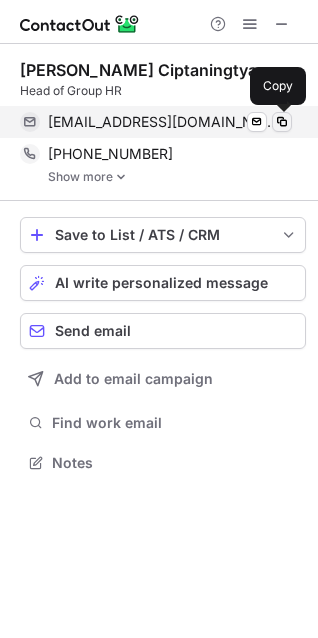 click at bounding box center [282, 122] 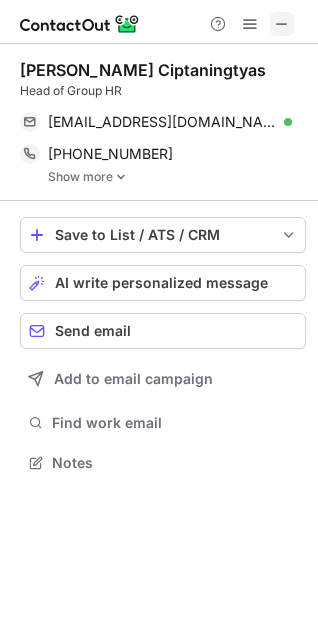 click at bounding box center (282, 24) 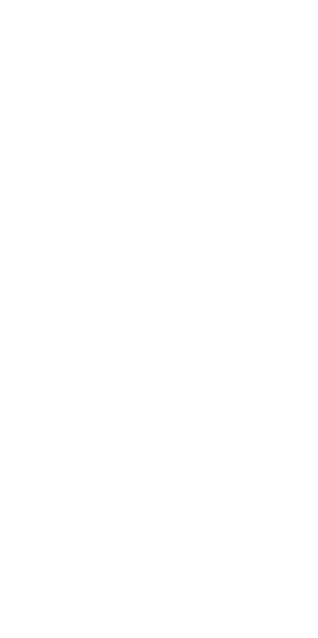 scroll, scrollTop: 0, scrollLeft: 0, axis: both 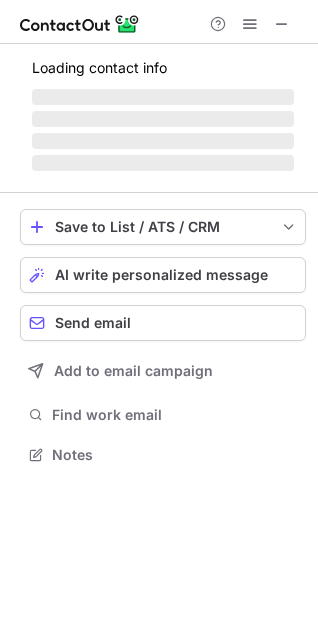 click on "‌" at bounding box center [163, 119] 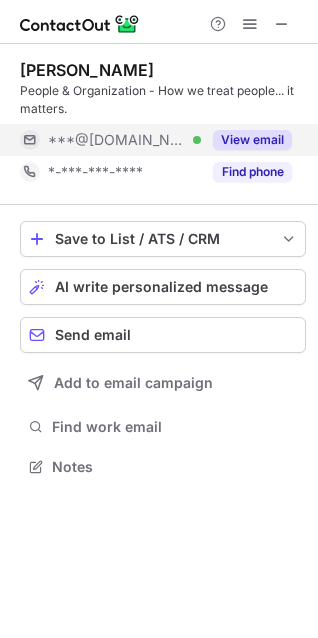 scroll, scrollTop: 10, scrollLeft: 10, axis: both 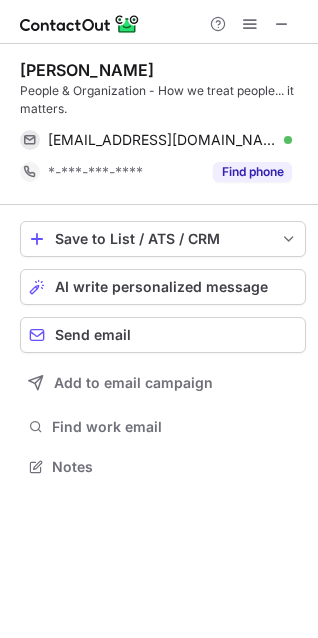 click on "Ferry Dewanto Mongan People & Organization - How we treat people...                                                 it matters. fdm80_5@yahoo.com Verified Send email Copy *-***-***-**** Find phone" at bounding box center (163, 124) 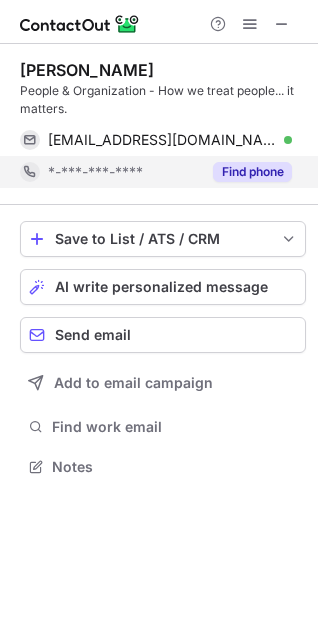 click on "Find phone" at bounding box center (252, 172) 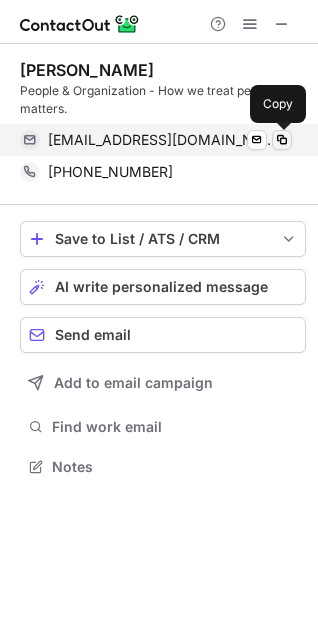 click at bounding box center (282, 140) 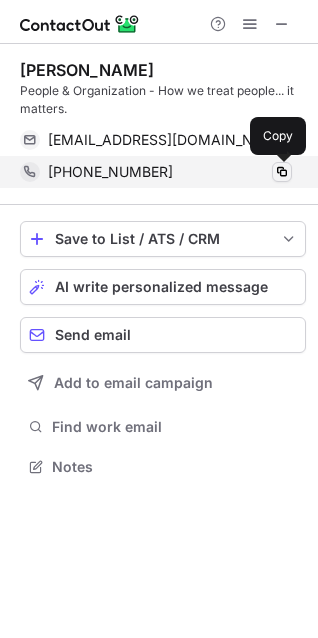 click at bounding box center [282, 172] 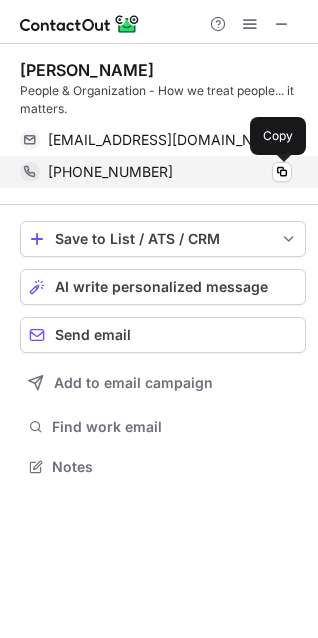 click at bounding box center (282, 172) 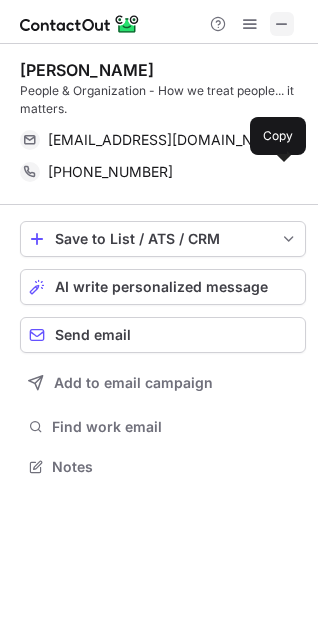 click at bounding box center (282, 24) 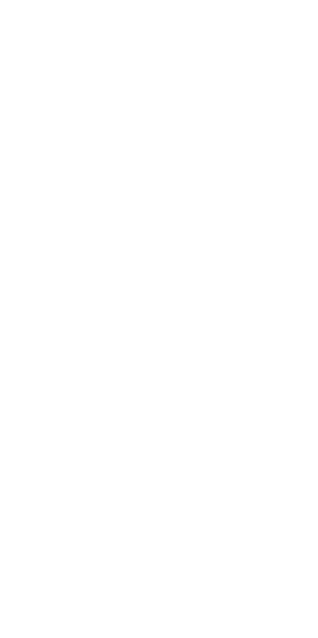 scroll, scrollTop: 0, scrollLeft: 0, axis: both 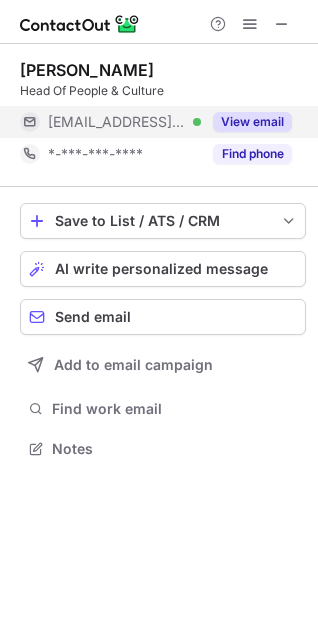 click on "View email" at bounding box center (246, 122) 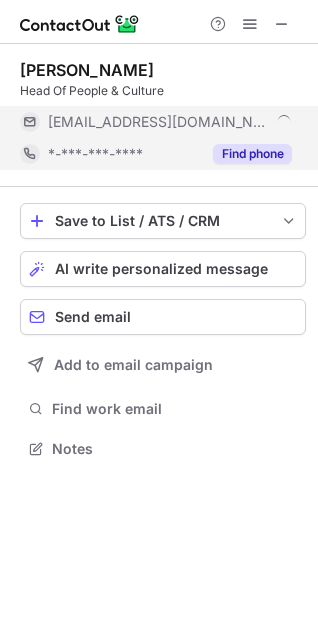 click on "Find phone" at bounding box center (252, 154) 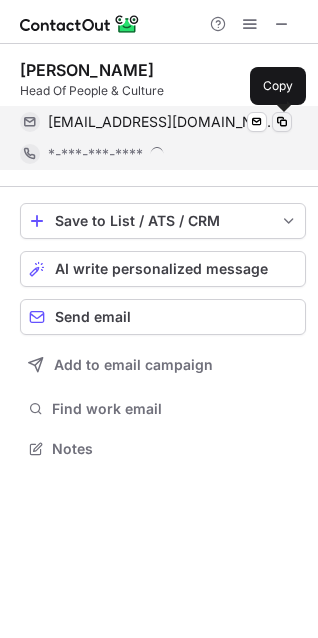 click at bounding box center [282, 122] 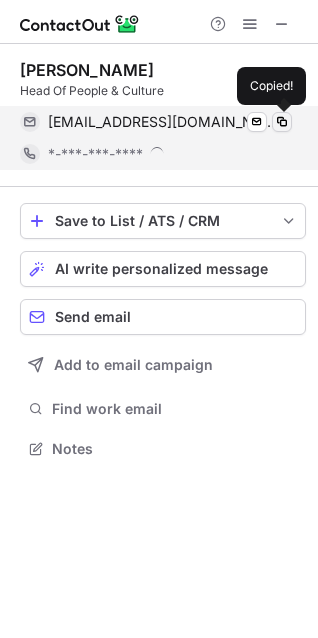 click at bounding box center [282, 122] 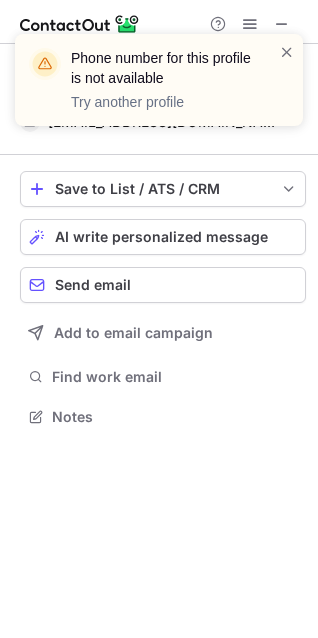 scroll, scrollTop: 403, scrollLeft: 318, axis: both 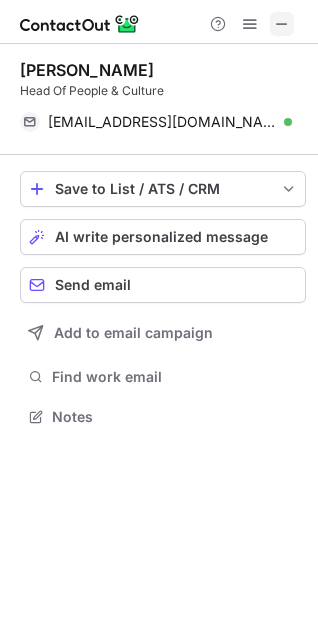 click at bounding box center (282, 24) 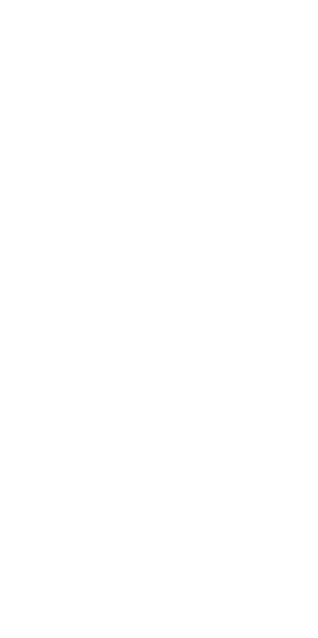 scroll, scrollTop: 0, scrollLeft: 0, axis: both 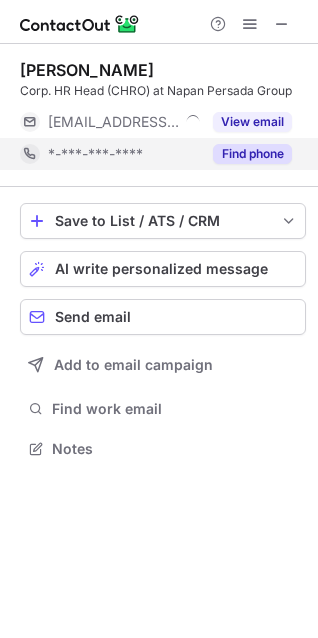 drag, startPoint x: 253, startPoint y: 124, endPoint x: 246, endPoint y: 139, distance: 16.552946 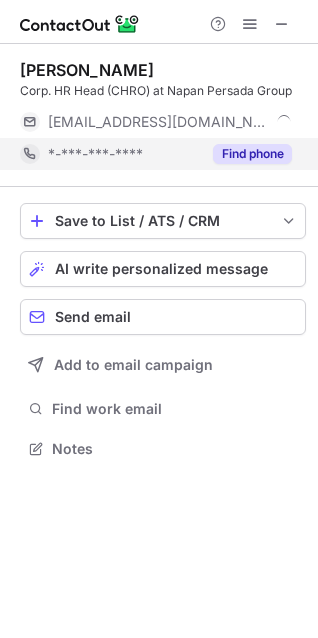 click on "Find phone" at bounding box center [252, 154] 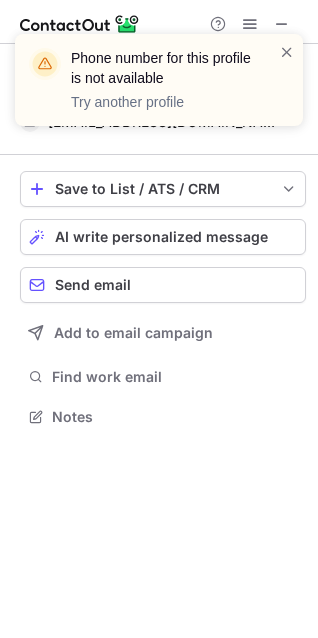 scroll, scrollTop: 403, scrollLeft: 318, axis: both 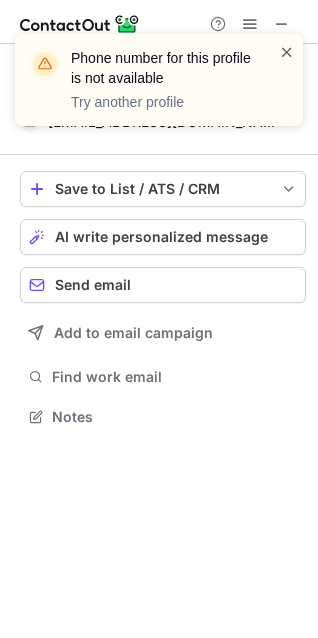click at bounding box center [287, 52] 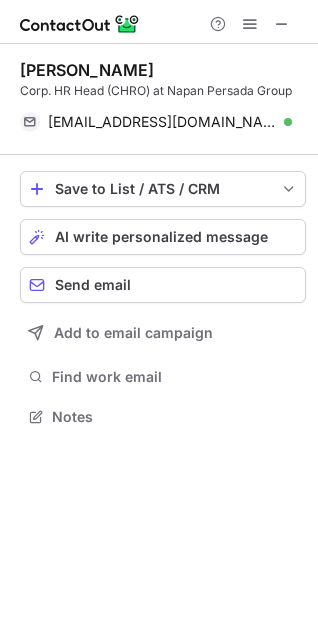 click on "Phone number for this profile is not available Try another profile" at bounding box center (159, 88) 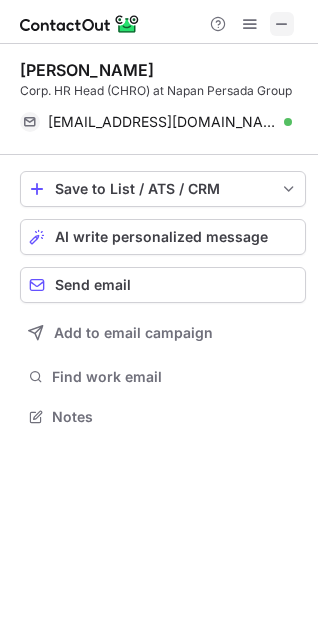 click at bounding box center (282, 24) 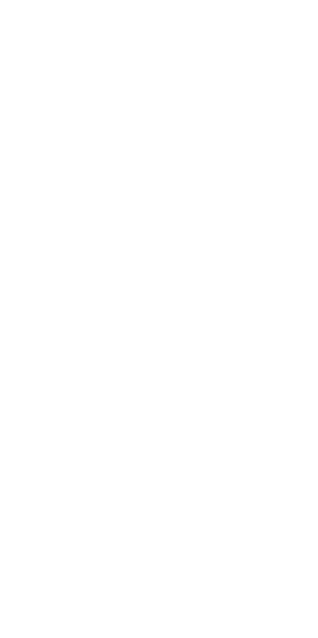 scroll, scrollTop: 0, scrollLeft: 0, axis: both 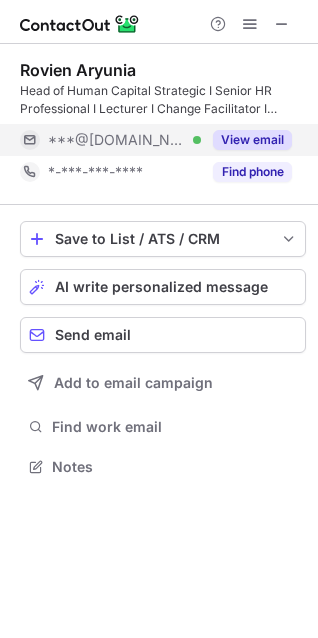 click on "View email" at bounding box center [252, 140] 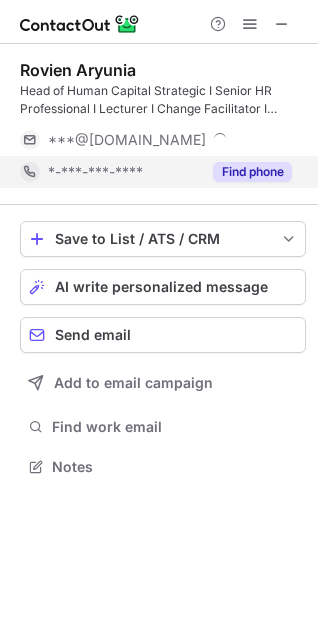 click on "Find phone" at bounding box center (246, 172) 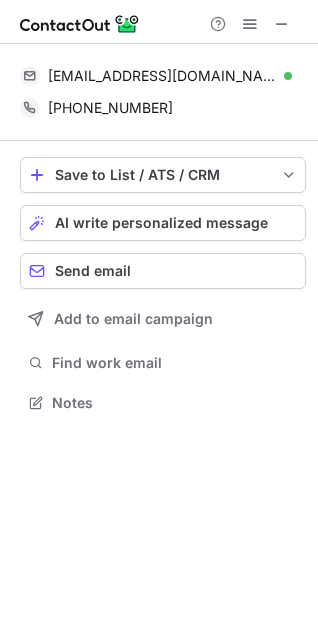 scroll, scrollTop: 389, scrollLeft: 318, axis: both 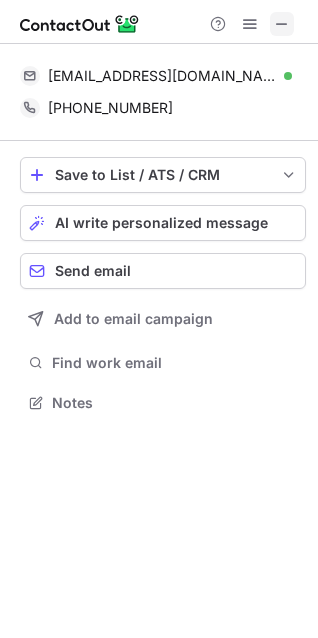 click at bounding box center [282, 24] 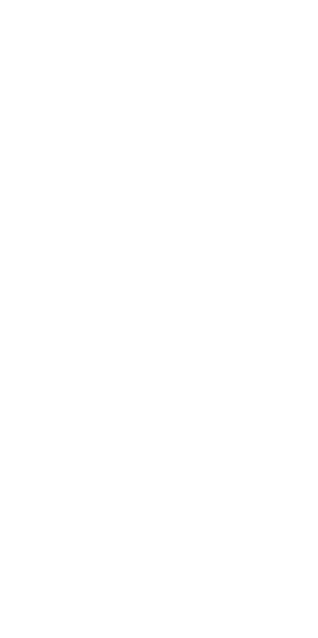scroll, scrollTop: 0, scrollLeft: 0, axis: both 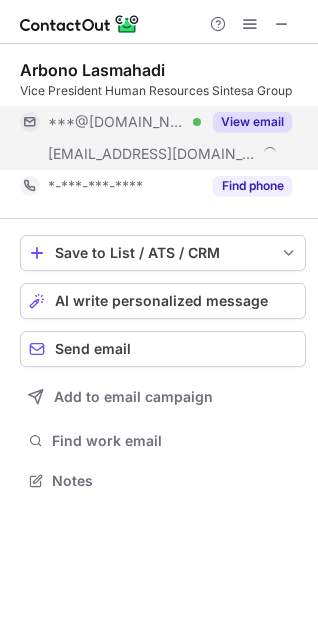 click on "View email" at bounding box center [252, 122] 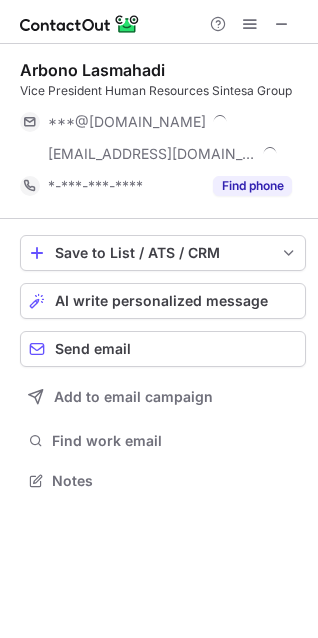 click on "Arbono Lasmahadi Vice President Human Resources Sintesa Group ***@yahoo.com ***@sintesagroup.com *-***-***-**** Find phone" at bounding box center (163, 131) 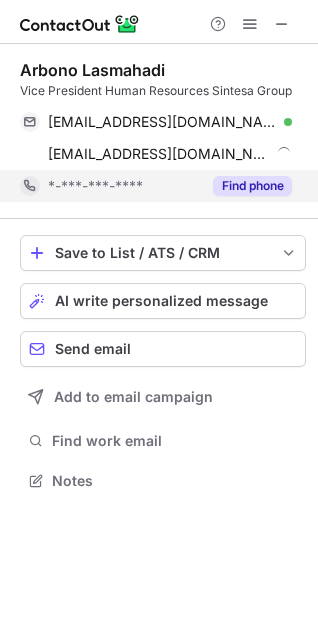 click on "Find phone" at bounding box center (252, 186) 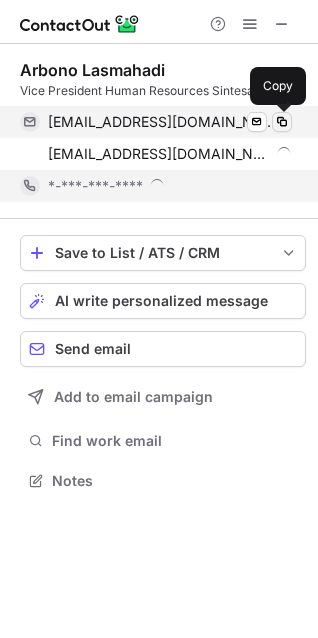 click at bounding box center (282, 122) 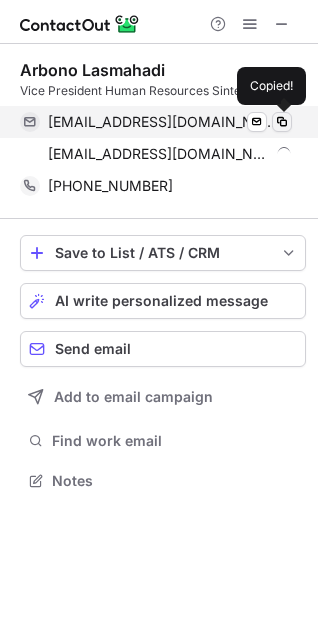 click at bounding box center [282, 122] 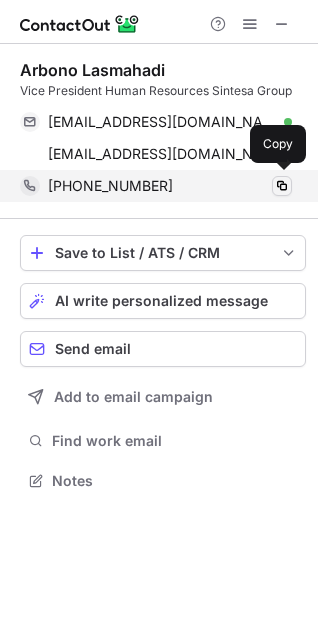 click at bounding box center [282, 186] 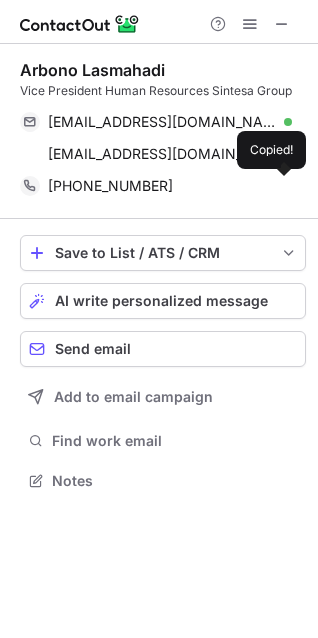 drag, startPoint x: 275, startPoint y: 183, endPoint x: 126, endPoint y: 98, distance: 171.54008 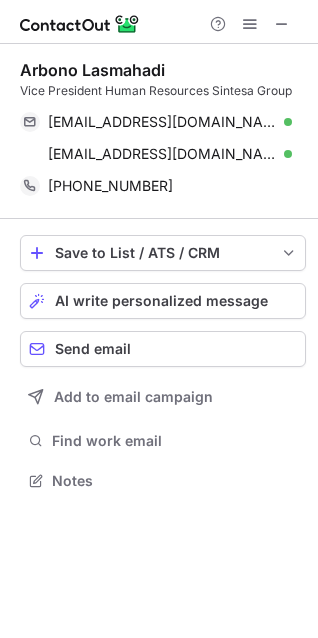drag, startPoint x: 274, startPoint y: 18, endPoint x: 184, endPoint y: 21, distance: 90.04999 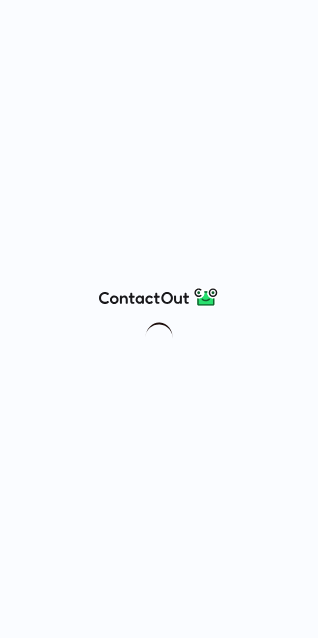 scroll, scrollTop: 0, scrollLeft: 0, axis: both 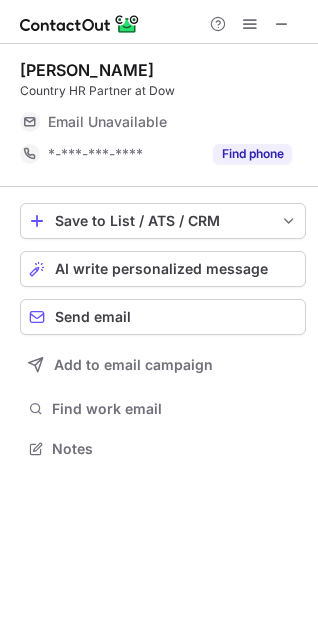 click on "Email Unavailable" at bounding box center (148, 122) 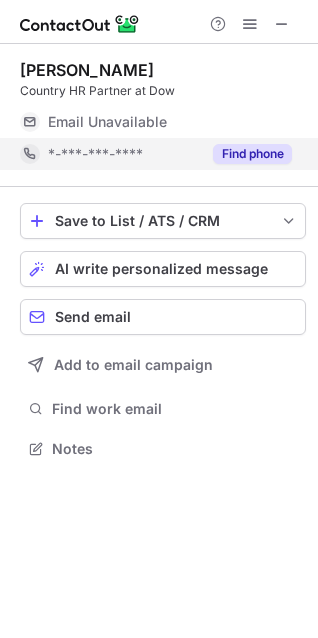 click on "Find phone" at bounding box center [252, 154] 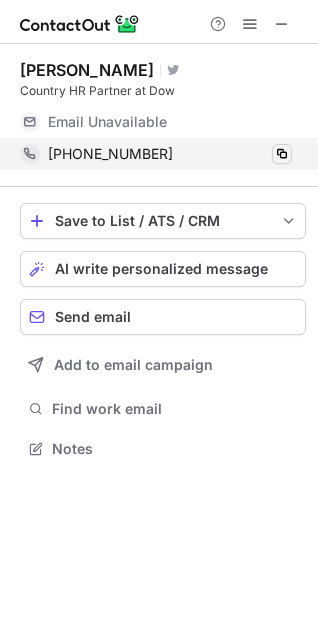 click at bounding box center [282, 154] 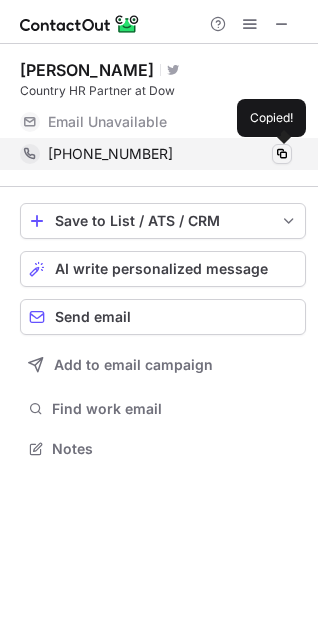 click at bounding box center [282, 154] 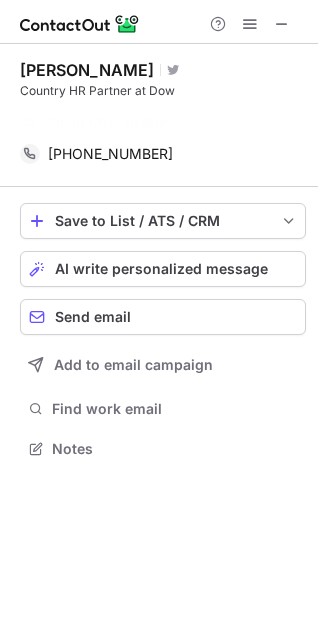 scroll, scrollTop: 403, scrollLeft: 318, axis: both 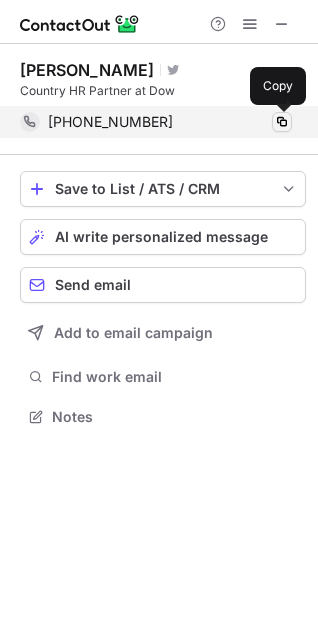 click at bounding box center (282, 122) 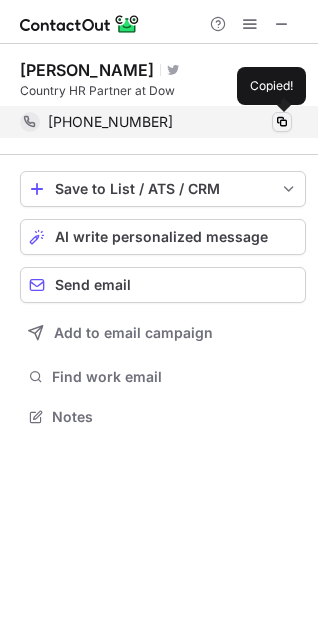 click at bounding box center [282, 122] 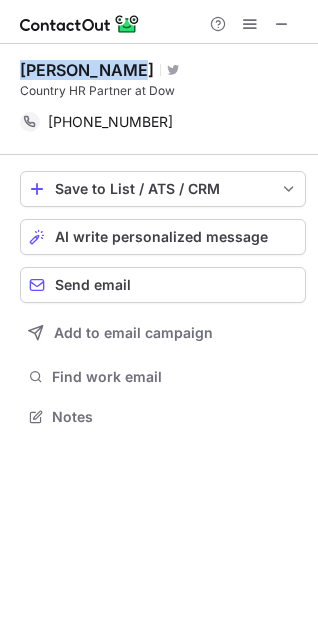 drag, startPoint x: 20, startPoint y: 66, endPoint x: 131, endPoint y: 63, distance: 111.040535 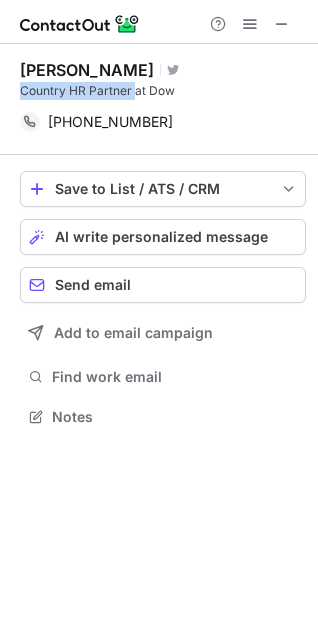 drag, startPoint x: 10, startPoint y: 94, endPoint x: 133, endPoint y: 94, distance: 123 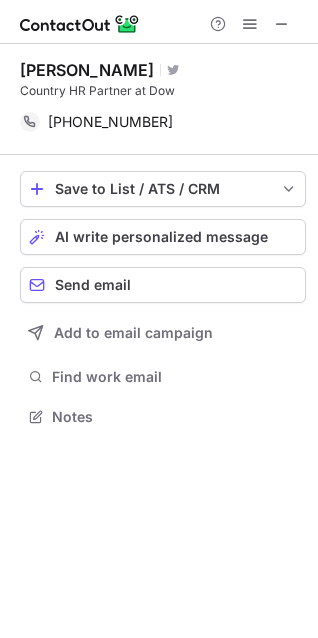 click on "Country HR Partner at Dow" at bounding box center [163, 91] 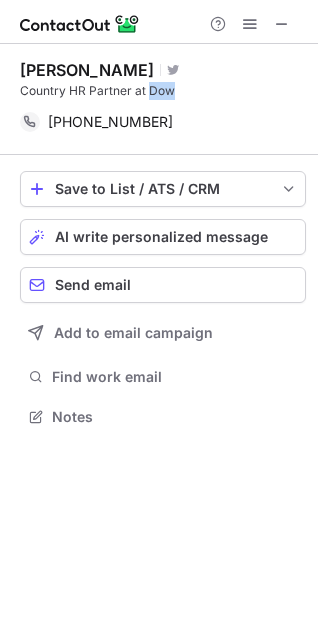 click on "Country HR Partner at Dow" at bounding box center (163, 91) 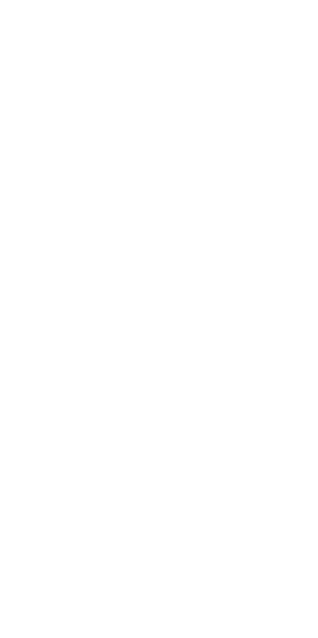 scroll, scrollTop: 0, scrollLeft: 0, axis: both 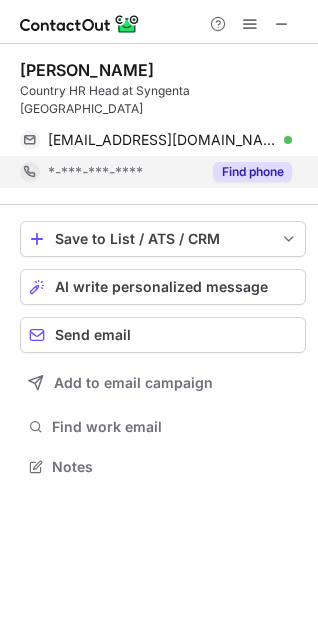 click on "Find phone" at bounding box center (252, 172) 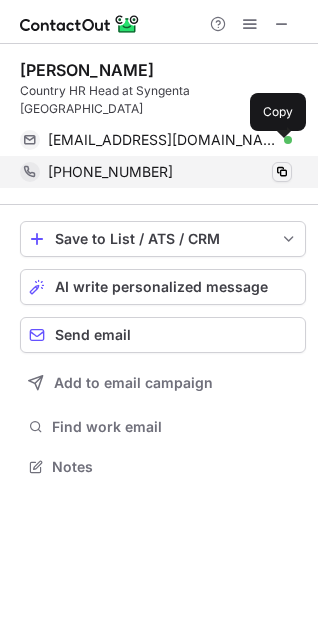 click at bounding box center (282, 172) 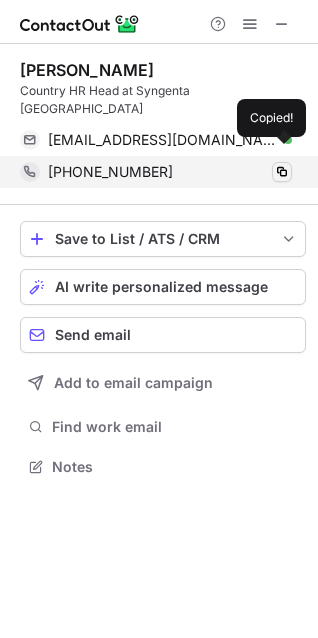 click at bounding box center [282, 172] 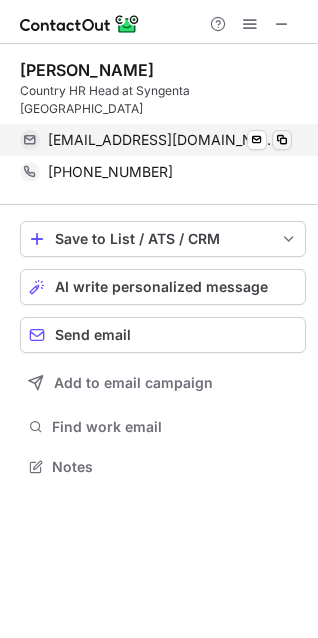 click at bounding box center (282, 140) 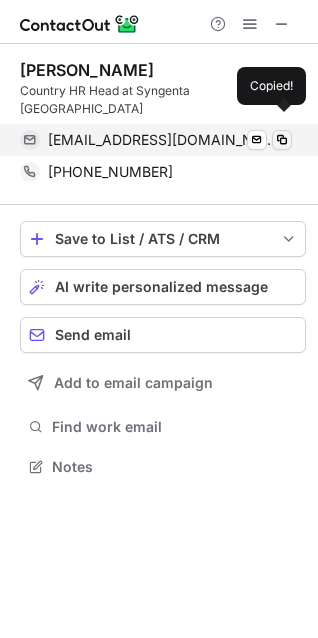 click at bounding box center [282, 140] 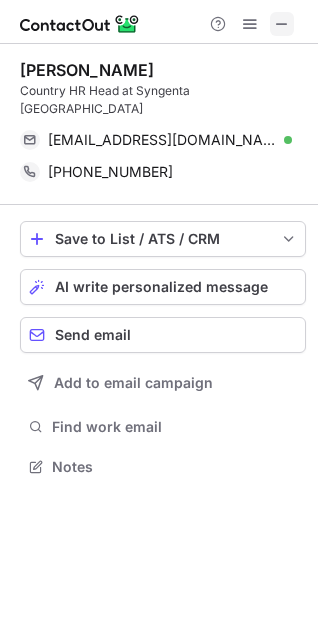click at bounding box center (282, 24) 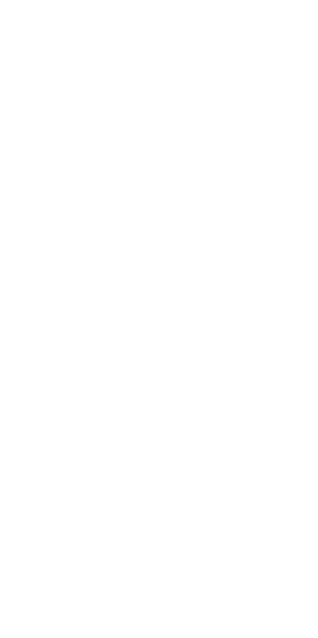 scroll, scrollTop: 0, scrollLeft: 0, axis: both 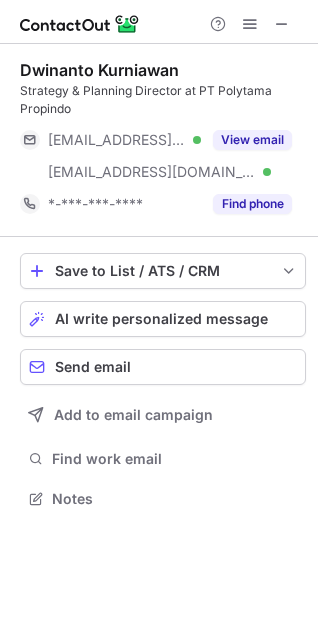 click on "View email" at bounding box center (252, 140) 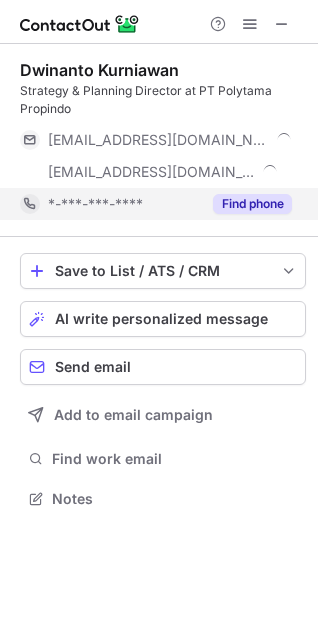 click on "Find phone" at bounding box center [252, 204] 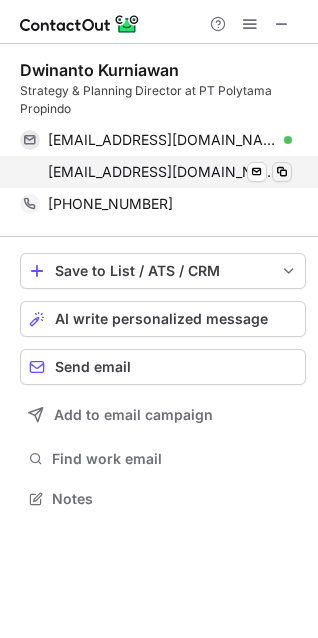 click on "dwinanto@polytama.co.id Verified Send email Copy" at bounding box center [156, 172] 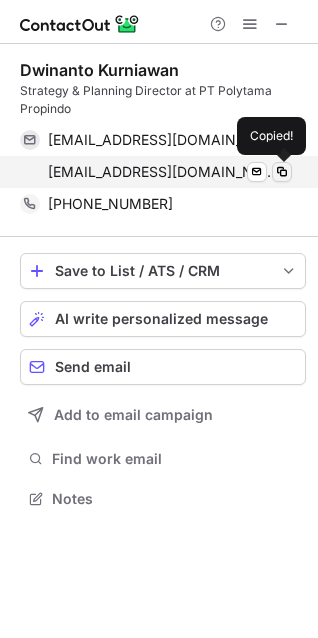 click at bounding box center (282, 172) 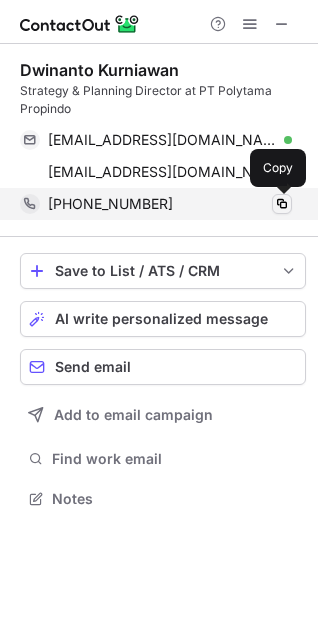 click at bounding box center (282, 204) 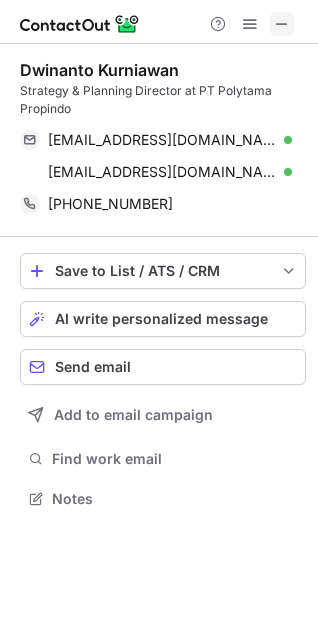 click at bounding box center [282, 24] 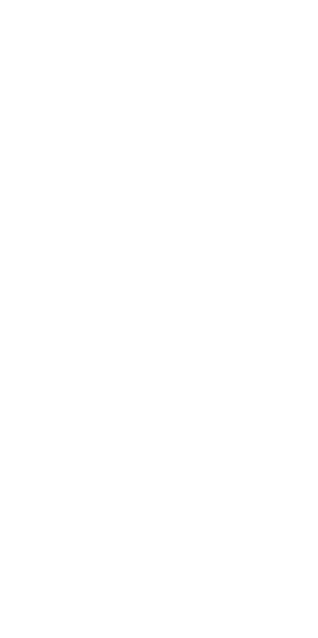 scroll, scrollTop: 0, scrollLeft: 0, axis: both 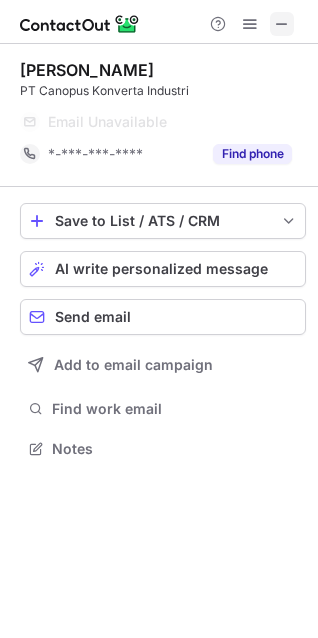 click at bounding box center (282, 24) 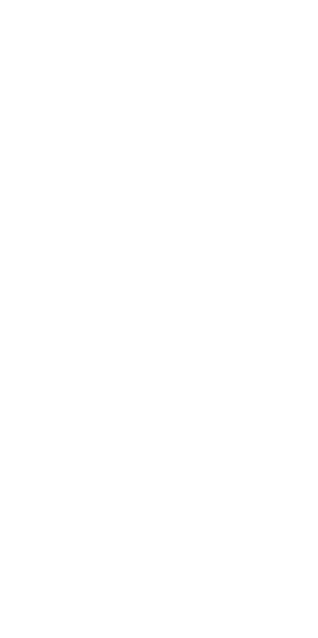 scroll, scrollTop: 0, scrollLeft: 0, axis: both 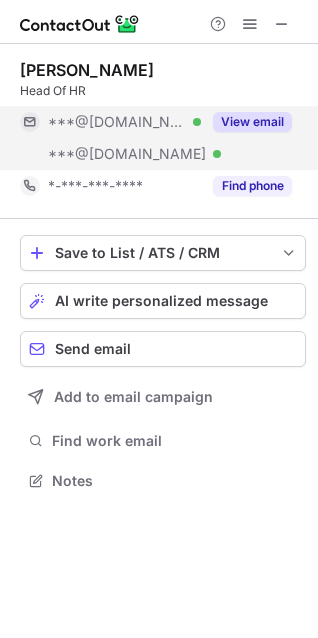 click on "***@gmail.com Verified ***@yahoo.com Verified View email" at bounding box center (163, 138) 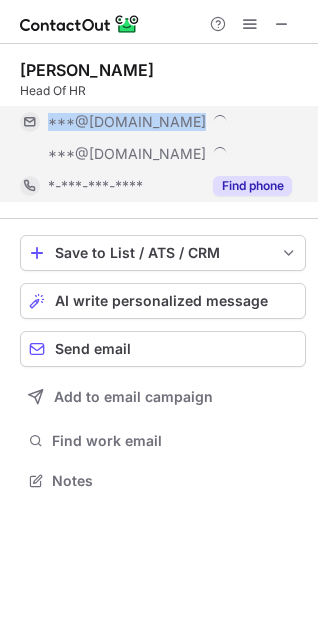 click on "Find phone" at bounding box center [252, 186] 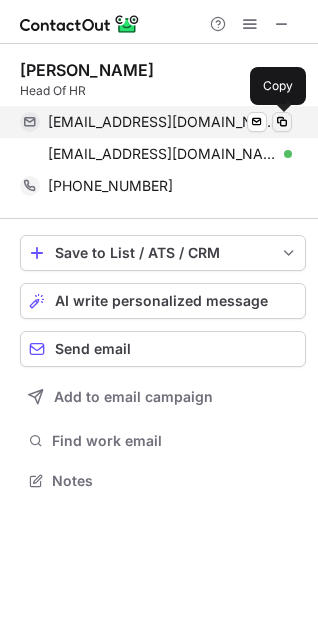 click at bounding box center (282, 122) 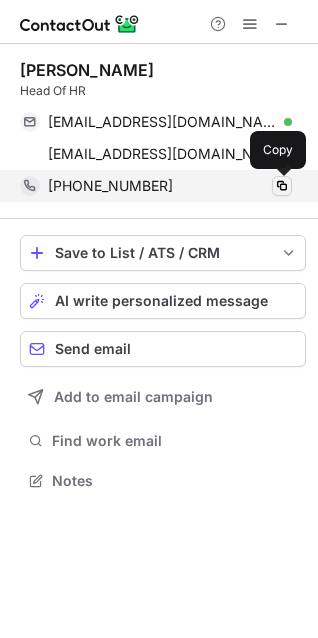 click at bounding box center (282, 186) 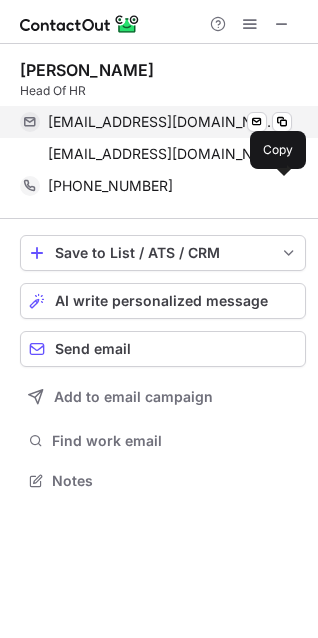 drag, startPoint x: 279, startPoint y: 185, endPoint x: 184, endPoint y: 118, distance: 116.24973 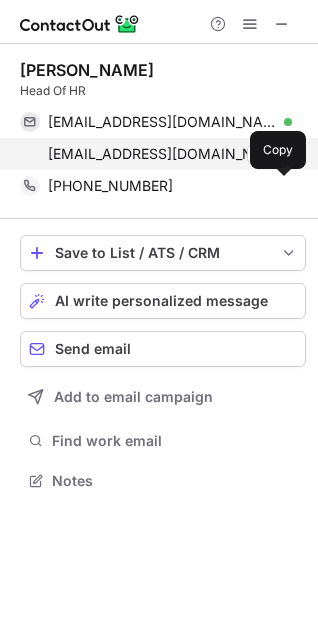 click at bounding box center [282, 154] 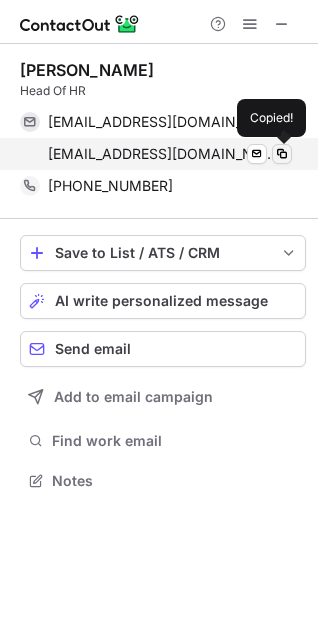click at bounding box center (282, 154) 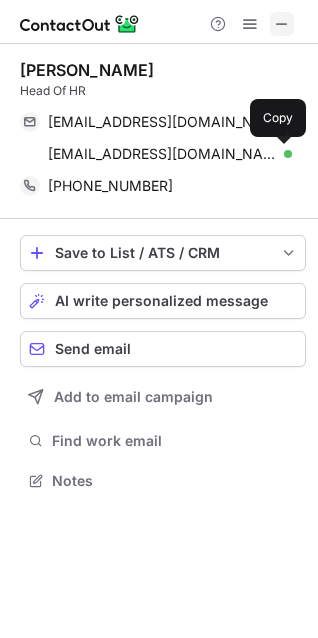 click at bounding box center [282, 24] 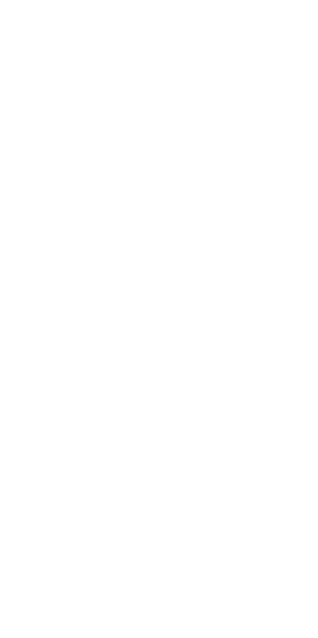 scroll, scrollTop: 0, scrollLeft: 0, axis: both 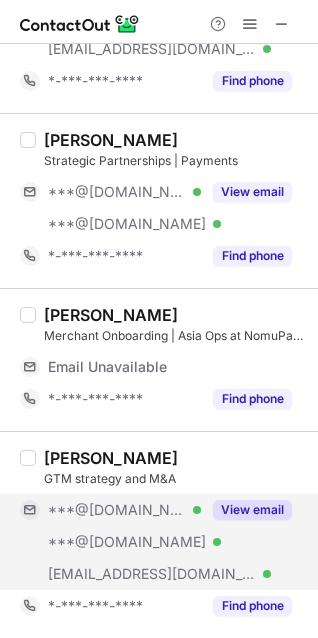 click on "View email" at bounding box center [246, 510] 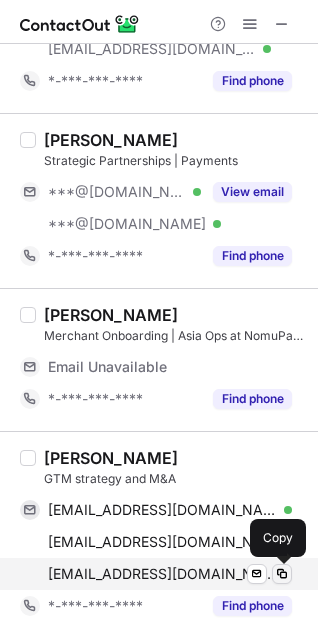 click at bounding box center (282, 574) 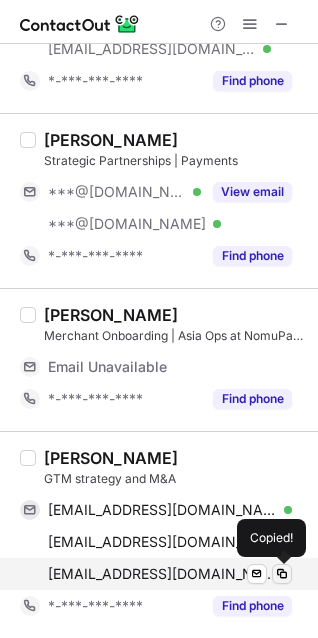 click at bounding box center (282, 574) 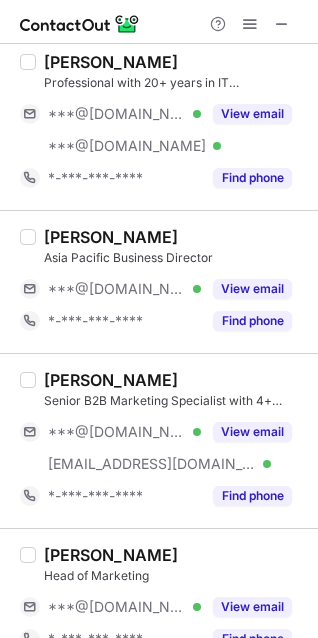 scroll, scrollTop: 395, scrollLeft: 0, axis: vertical 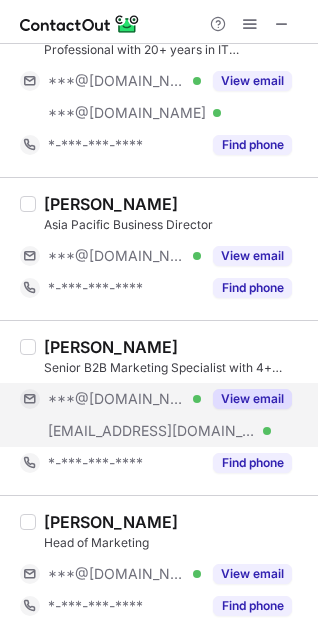 click on "View email" at bounding box center [252, 399] 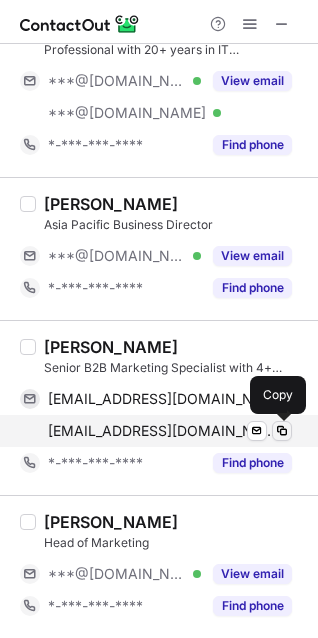 click at bounding box center (282, 431) 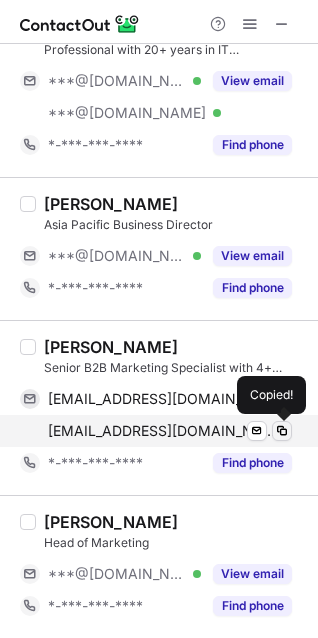 click at bounding box center (282, 431) 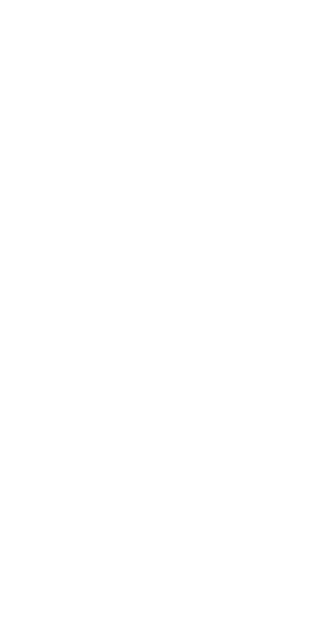 scroll, scrollTop: 0, scrollLeft: 0, axis: both 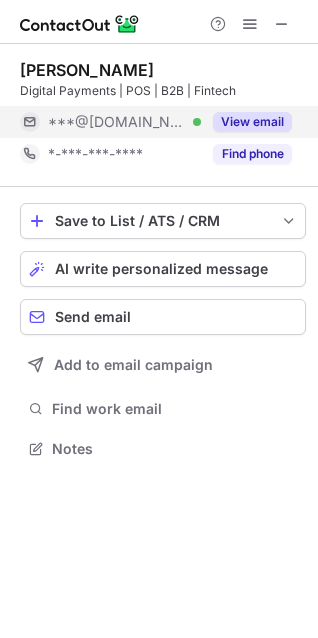 click on "View email" at bounding box center [246, 122] 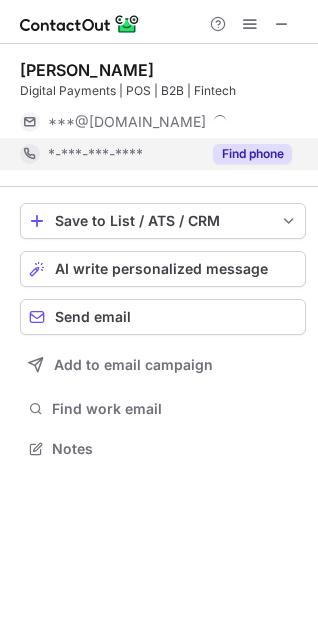 click on "Find phone" at bounding box center [252, 154] 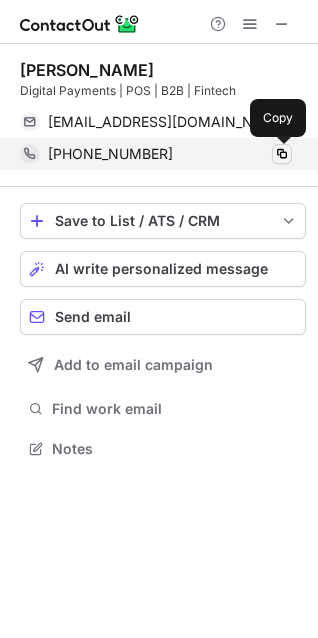 click at bounding box center [282, 154] 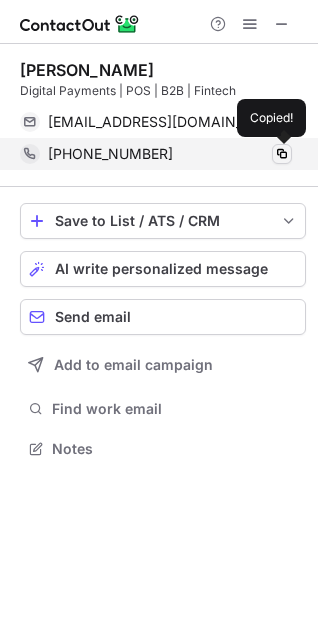 click at bounding box center (282, 154) 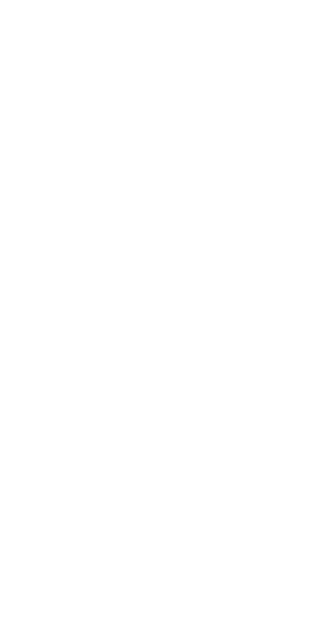 scroll, scrollTop: 0, scrollLeft: 0, axis: both 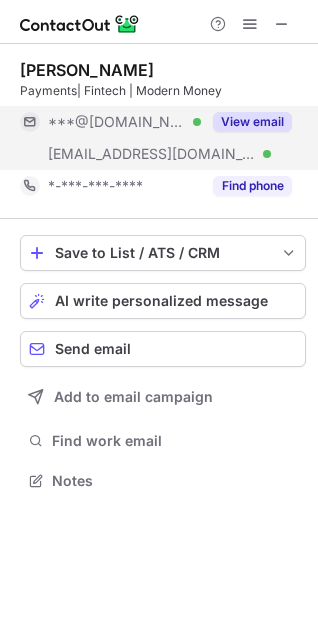 click on "View email" at bounding box center (246, 122) 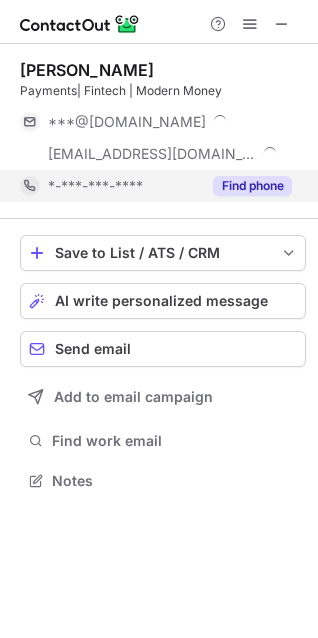 click on "Find phone" at bounding box center [246, 186] 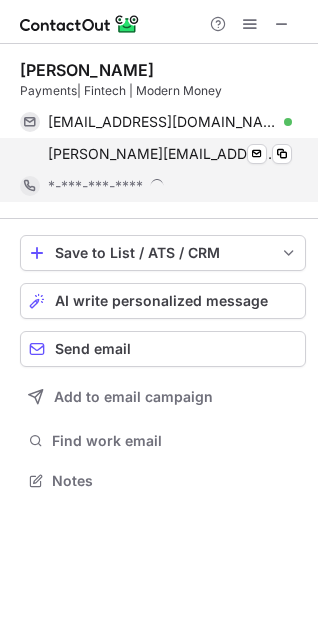 click on "[PERSON_NAME][EMAIL_ADDRESS][PERSON_NAME][DOMAIN_NAME] Verified" at bounding box center [170, 154] 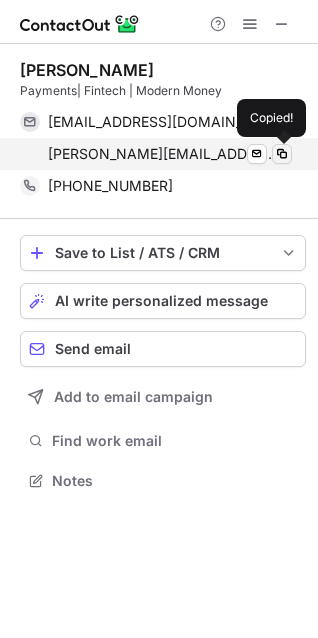 click at bounding box center (282, 154) 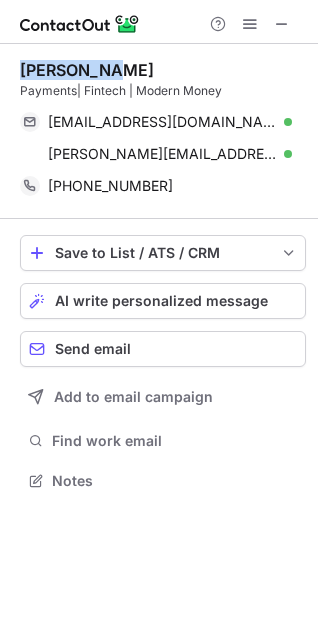 drag, startPoint x: 14, startPoint y: 63, endPoint x: 195, endPoint y: 73, distance: 181.27603 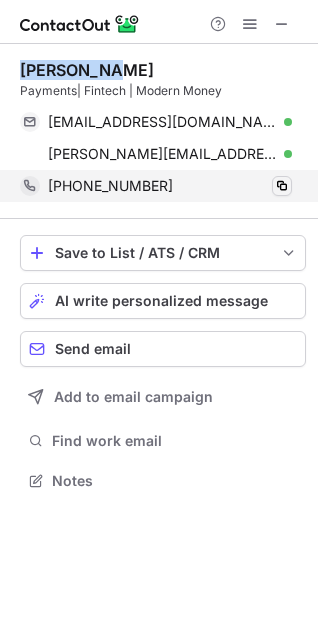 click at bounding box center (282, 186) 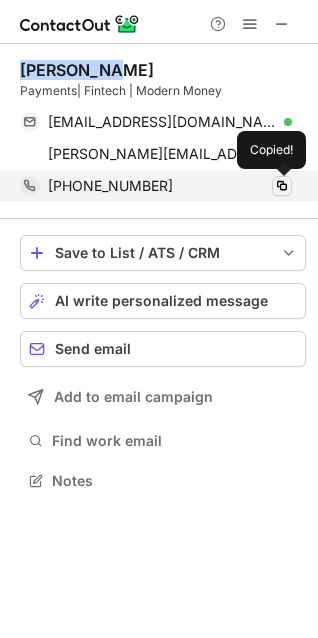 click at bounding box center [282, 186] 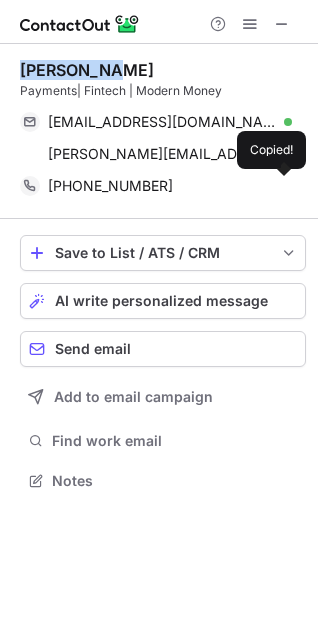 drag, startPoint x: 286, startPoint y: 181, endPoint x: 29, endPoint y: 0, distance: 314.34058 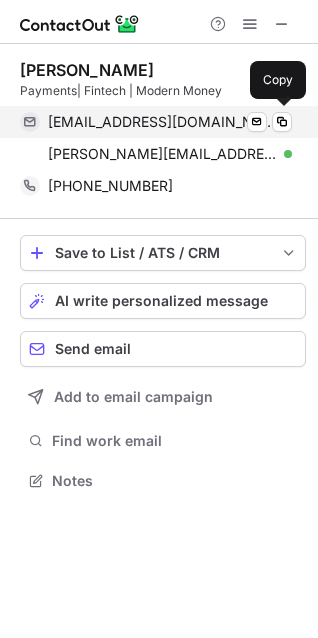 click on "jude1818@gmail.com" at bounding box center (162, 122) 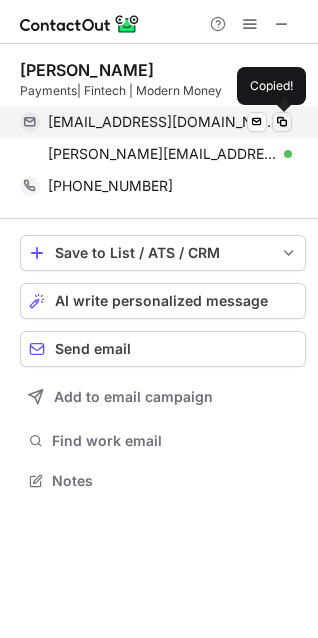 click at bounding box center (282, 122) 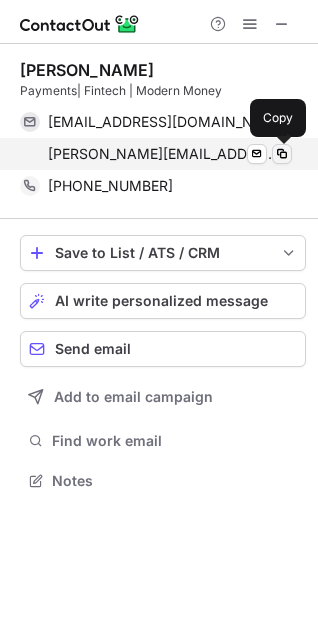 click at bounding box center (282, 154) 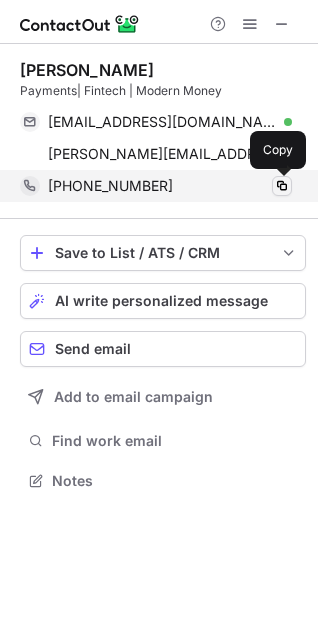 click at bounding box center [282, 186] 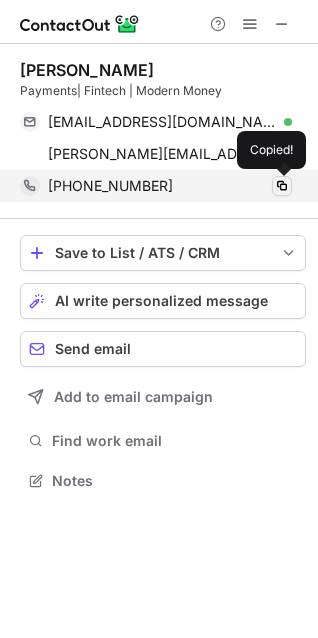 click at bounding box center (282, 186) 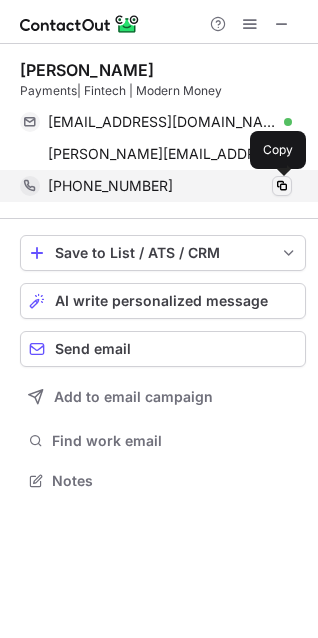 click at bounding box center (282, 186) 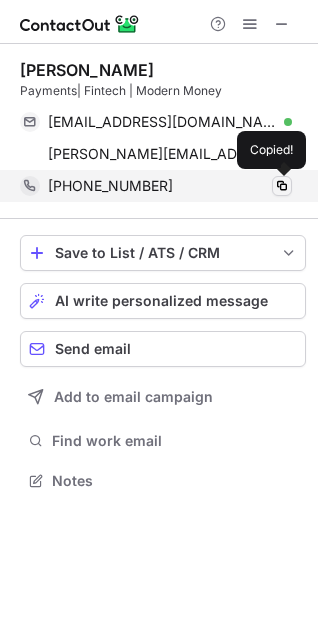 click at bounding box center [282, 186] 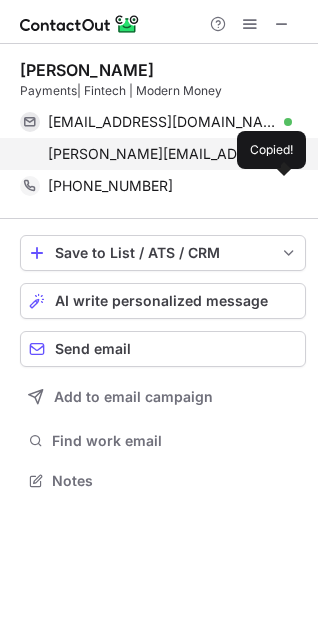 drag, startPoint x: 285, startPoint y: 183, endPoint x: 287, endPoint y: 150, distance: 33.06055 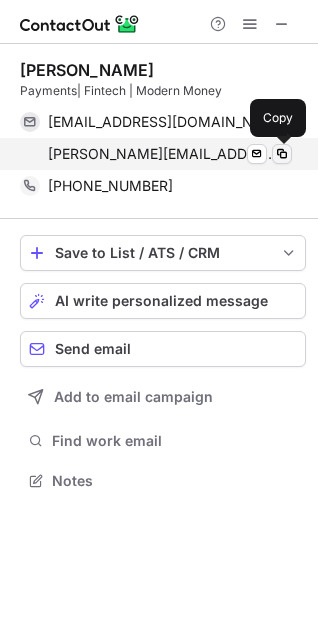 click at bounding box center (282, 154) 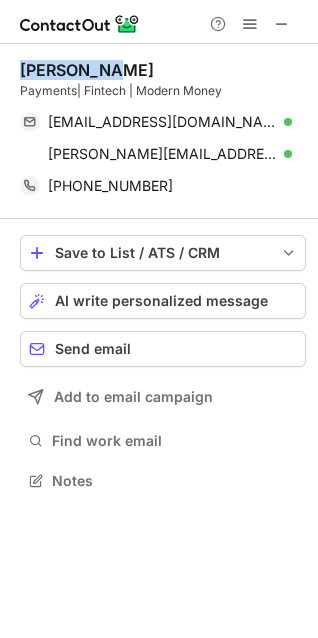 drag, startPoint x: 1, startPoint y: 63, endPoint x: 102, endPoint y: 28, distance: 106.89247 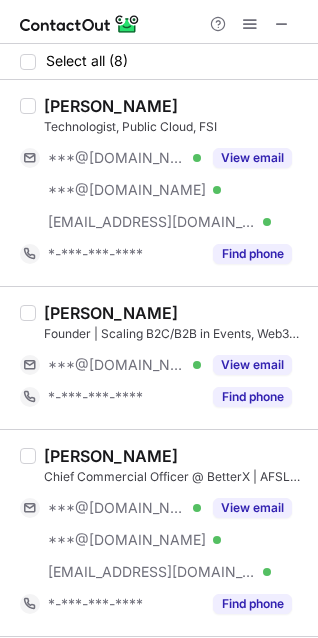 click on "Benjamin Herron Technologist, Public Cloud, FSI ***@gmail.com Verified ***@gmail.com Verified ***@betterx.io Verified View email *-***-***-**** Find phone" at bounding box center (171, 183) 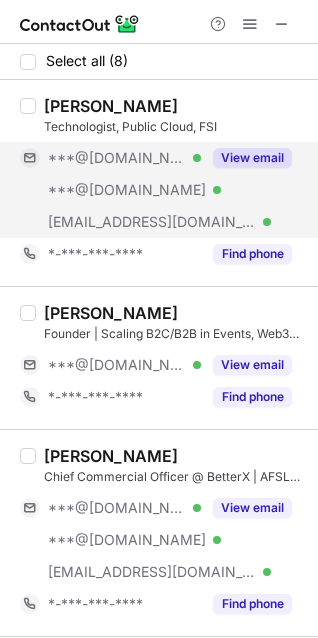 click on "View email" at bounding box center (246, 158) 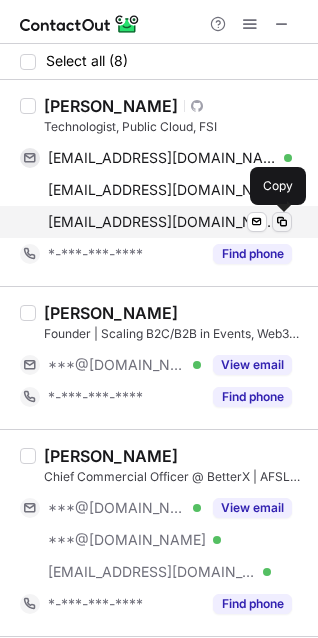 click at bounding box center (282, 222) 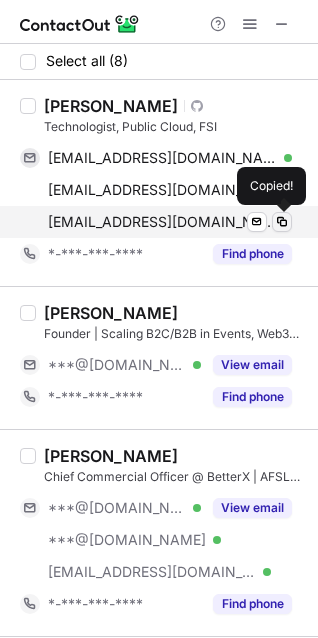 click at bounding box center (282, 222) 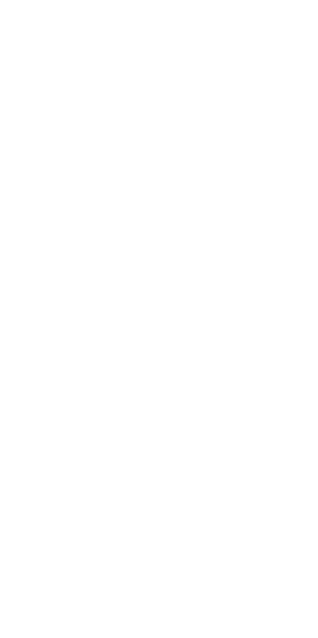 scroll, scrollTop: 0, scrollLeft: 0, axis: both 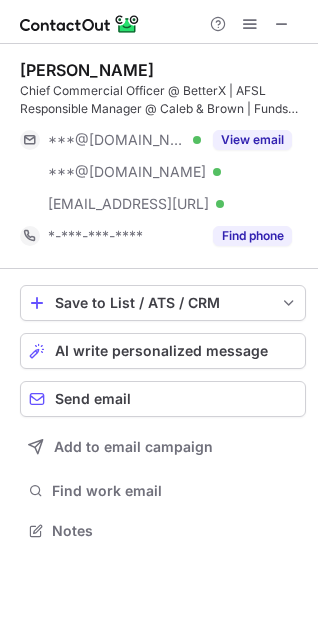 click on "[PERSON_NAME] Chief Commercial Officer @ BetterX | AFSL Responsible Manager @ Caleb & Brown | Funds Management | Strategic Advisor | Senior Structuring and Derivatives Expert  Problem Solver | Securities Finance | Digital Assets ***@[DOMAIN_NAME] Verified ***@[DOMAIN_NAME] Verified [EMAIL_ADDRESS][URL] Verified View email *-***-***-**** Find phone" at bounding box center (163, 156) 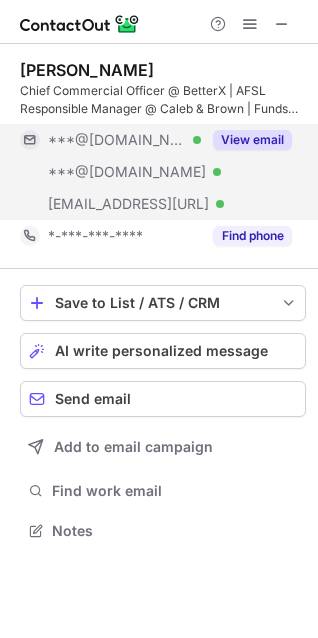 click on "View email" at bounding box center (246, 140) 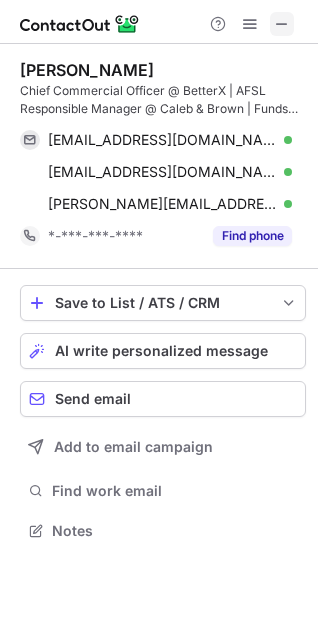 click at bounding box center [282, 24] 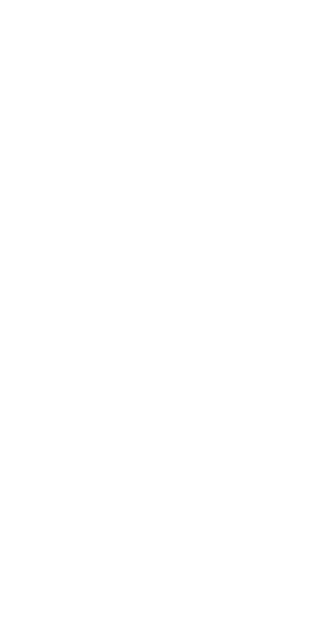 scroll, scrollTop: 0, scrollLeft: 0, axis: both 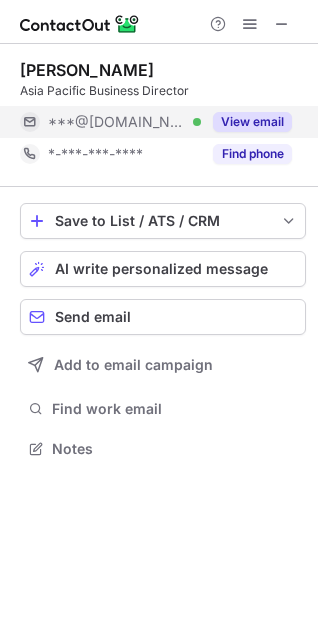 click on "View email" at bounding box center (252, 122) 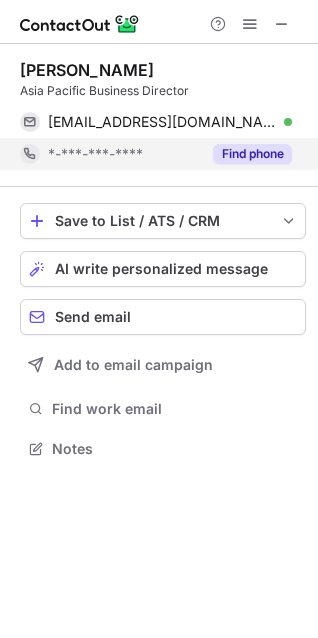 click on "Find phone" at bounding box center [252, 154] 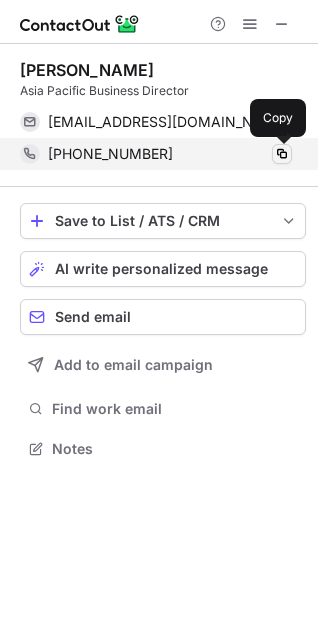 click at bounding box center [282, 154] 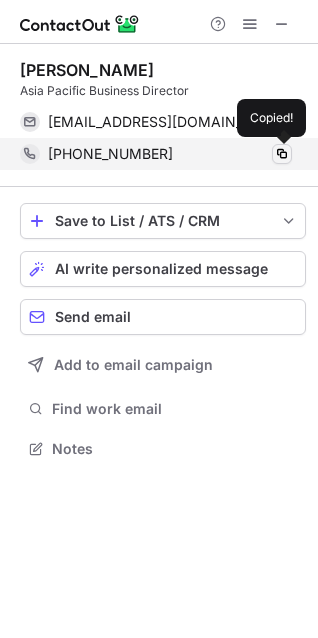 click at bounding box center (282, 154) 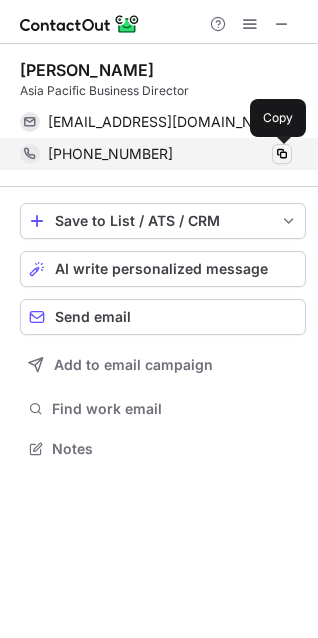 click at bounding box center (282, 154) 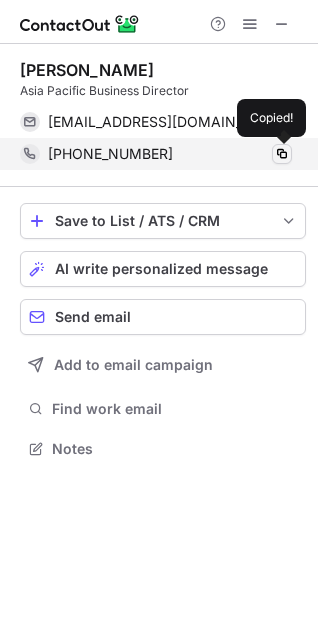 click at bounding box center (282, 154) 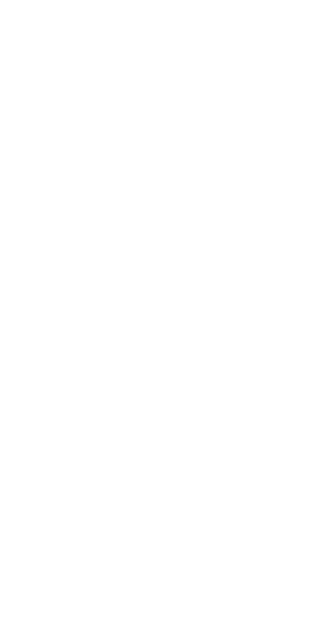 scroll, scrollTop: 0, scrollLeft: 0, axis: both 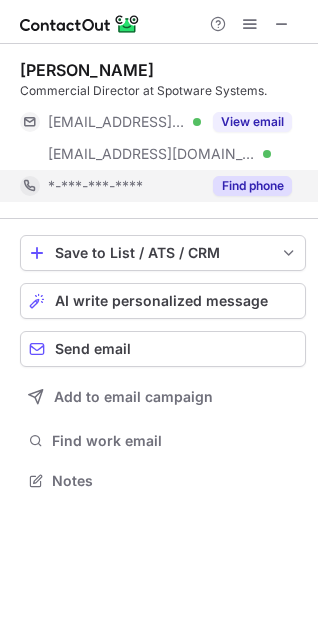 click on "Find phone" at bounding box center (252, 186) 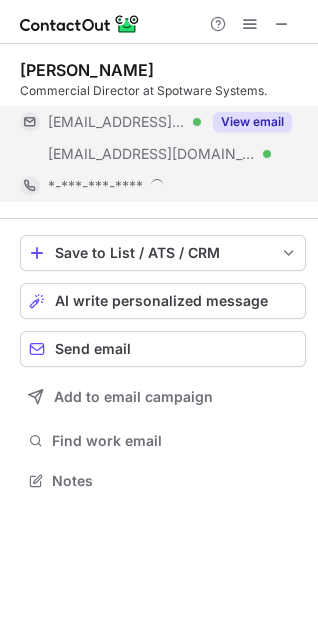 click on "View email" at bounding box center [246, 122] 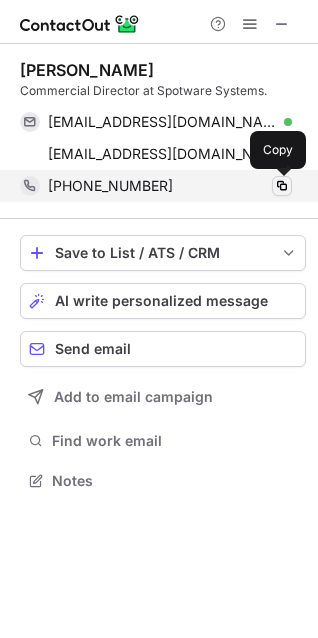 click at bounding box center [282, 186] 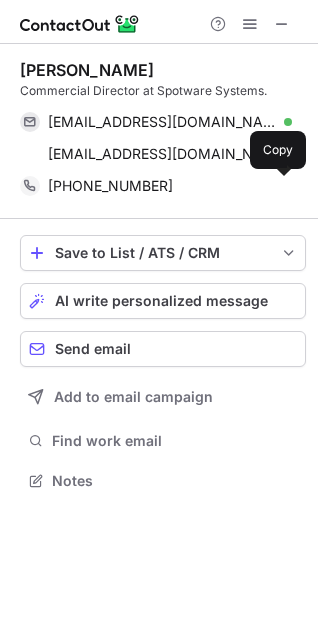 drag, startPoint x: 279, startPoint y: 180, endPoint x: 30, endPoint y: 9, distance: 302.0629 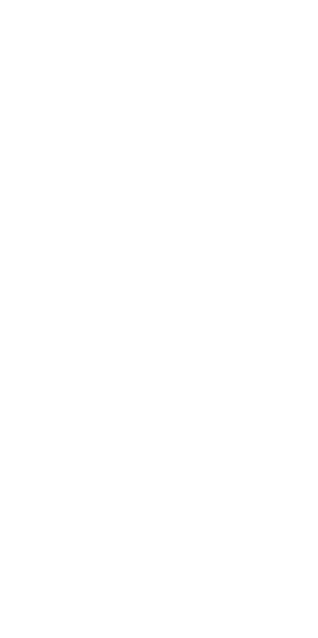 scroll, scrollTop: 0, scrollLeft: 0, axis: both 